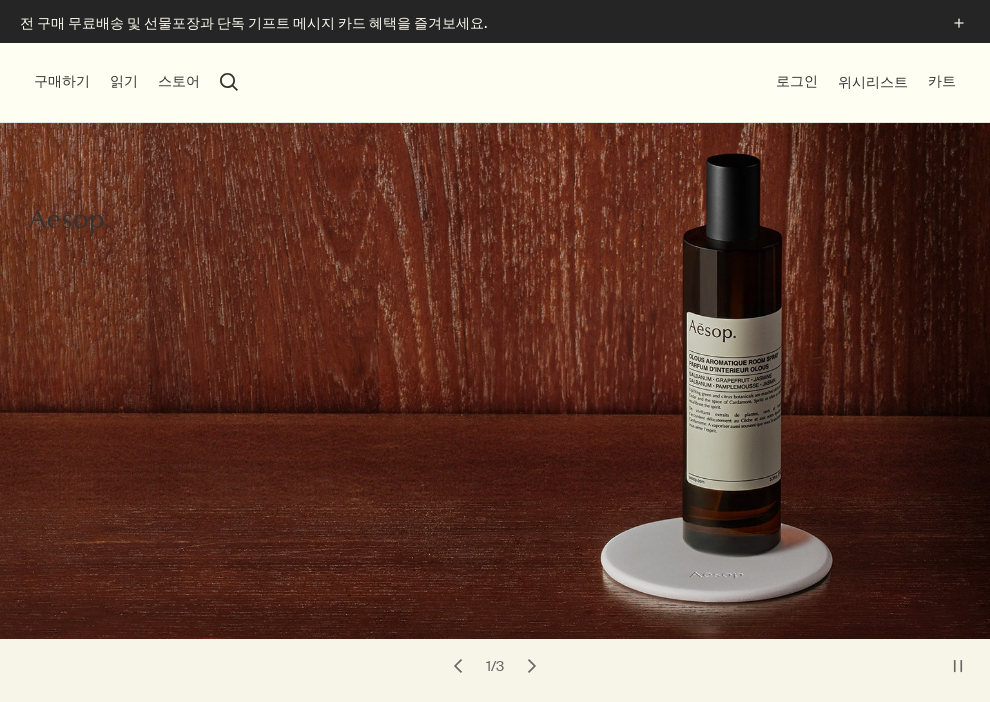 scroll, scrollTop: 0, scrollLeft: 0, axis: both 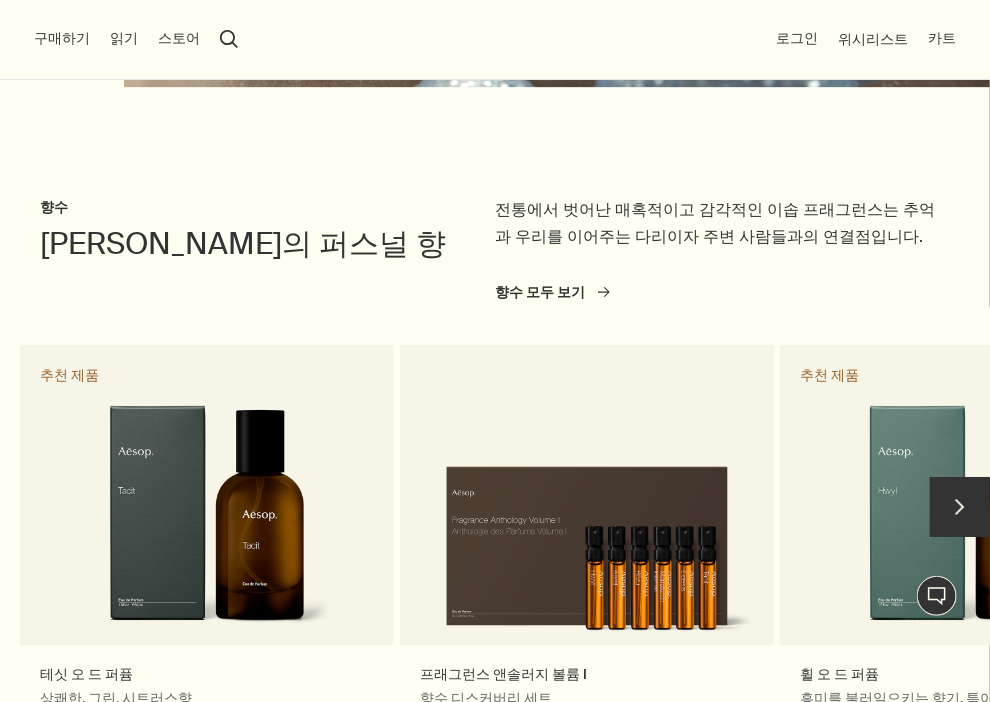 drag, startPoint x: 986, startPoint y: 394, endPoint x: 993, endPoint y: 364, distance: 30.805843 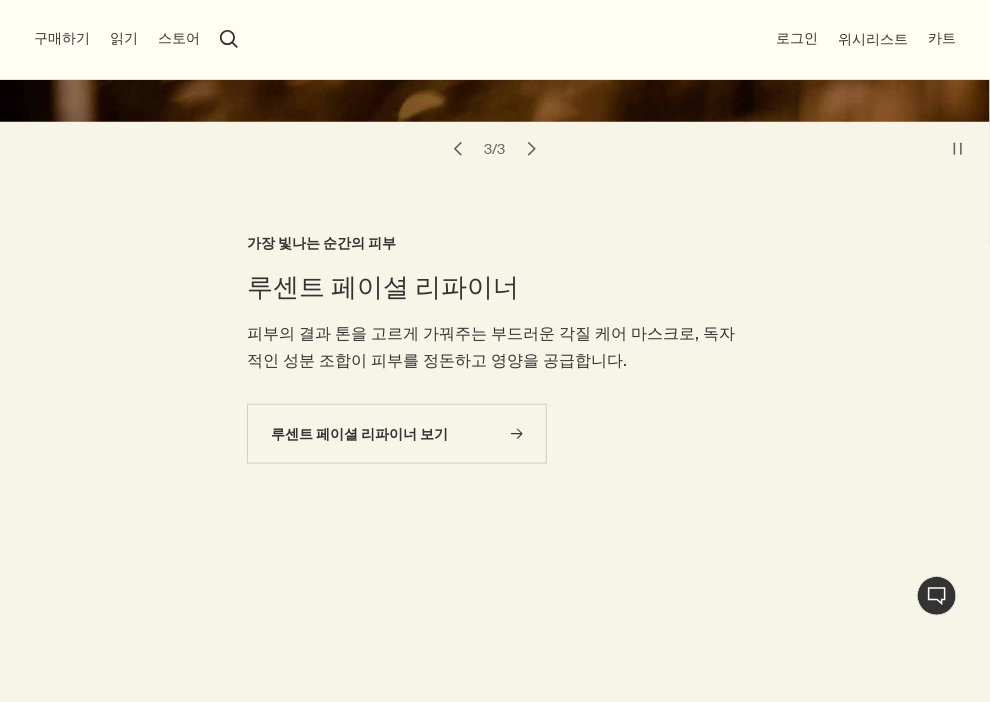 scroll, scrollTop: 334, scrollLeft: 0, axis: vertical 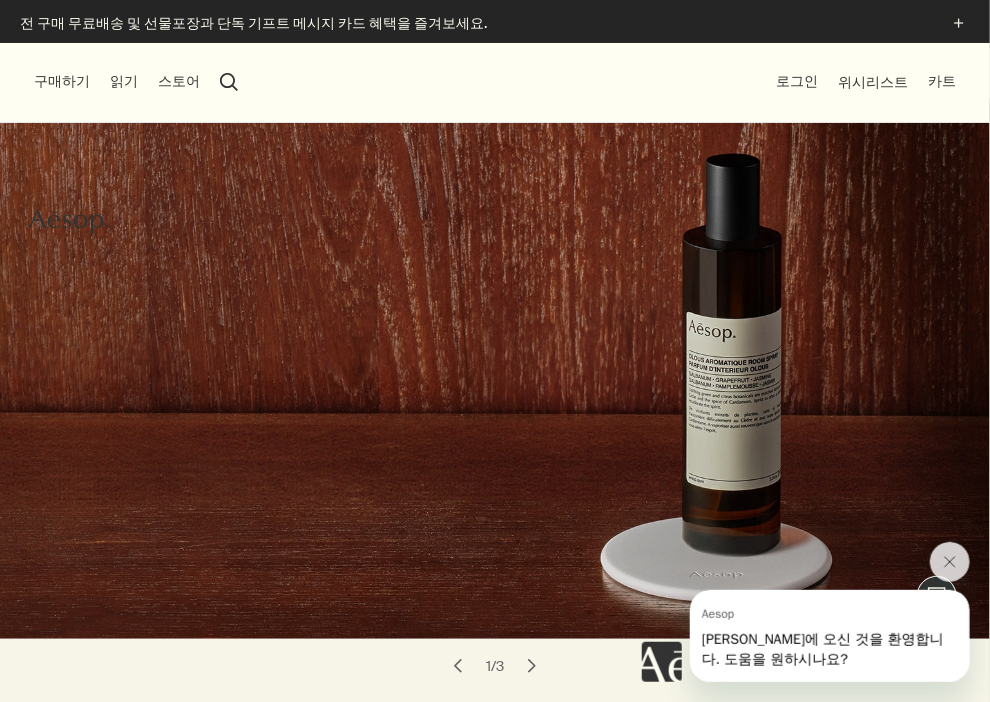 click on "chevron" at bounding box center [532, 666] 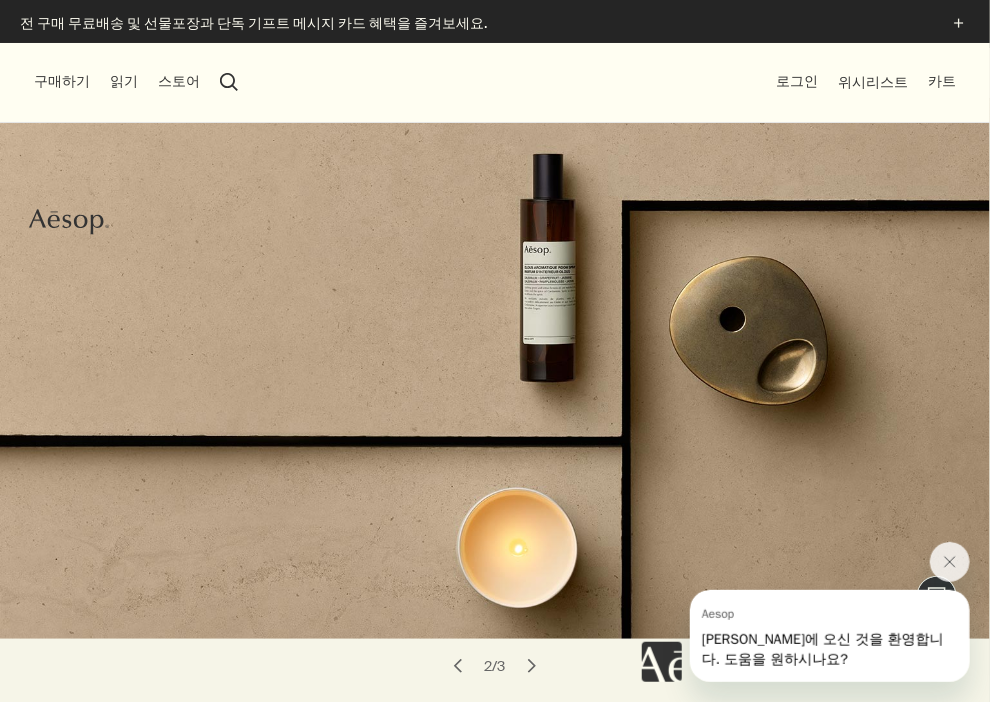 click on "chevron" at bounding box center (532, 666) 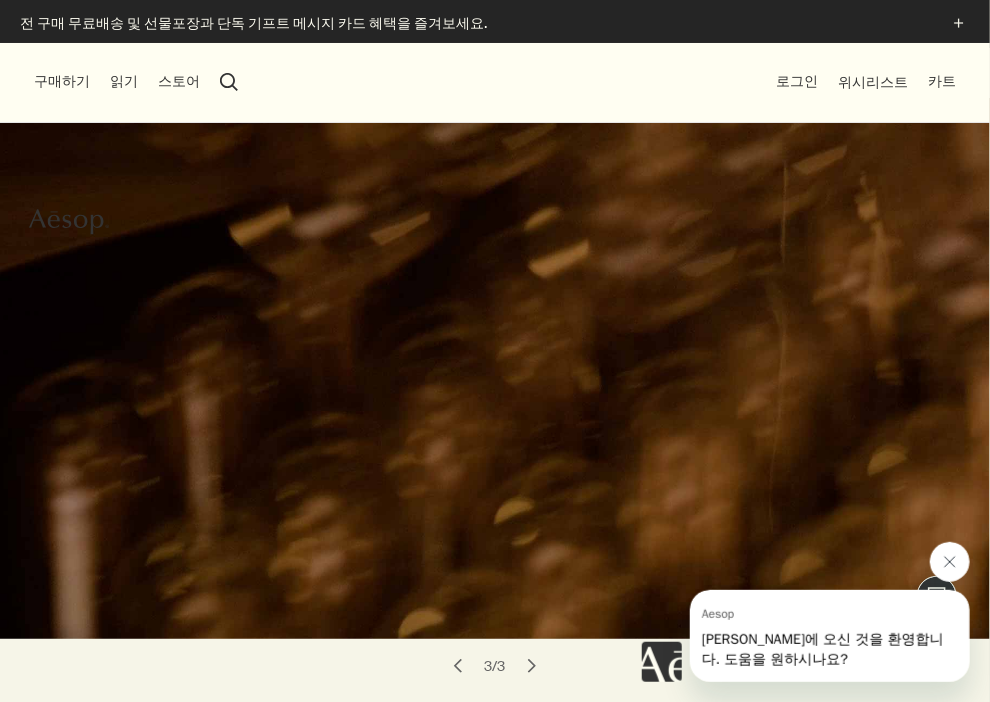click at bounding box center (949, 561) 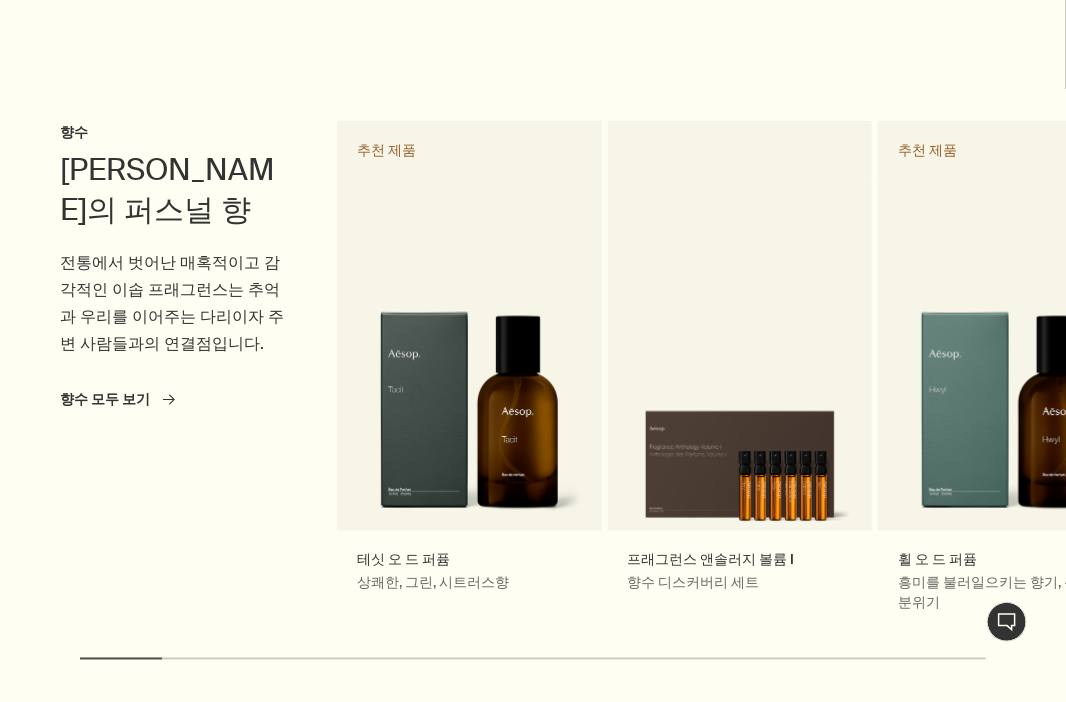 scroll, scrollTop: 3406, scrollLeft: 0, axis: vertical 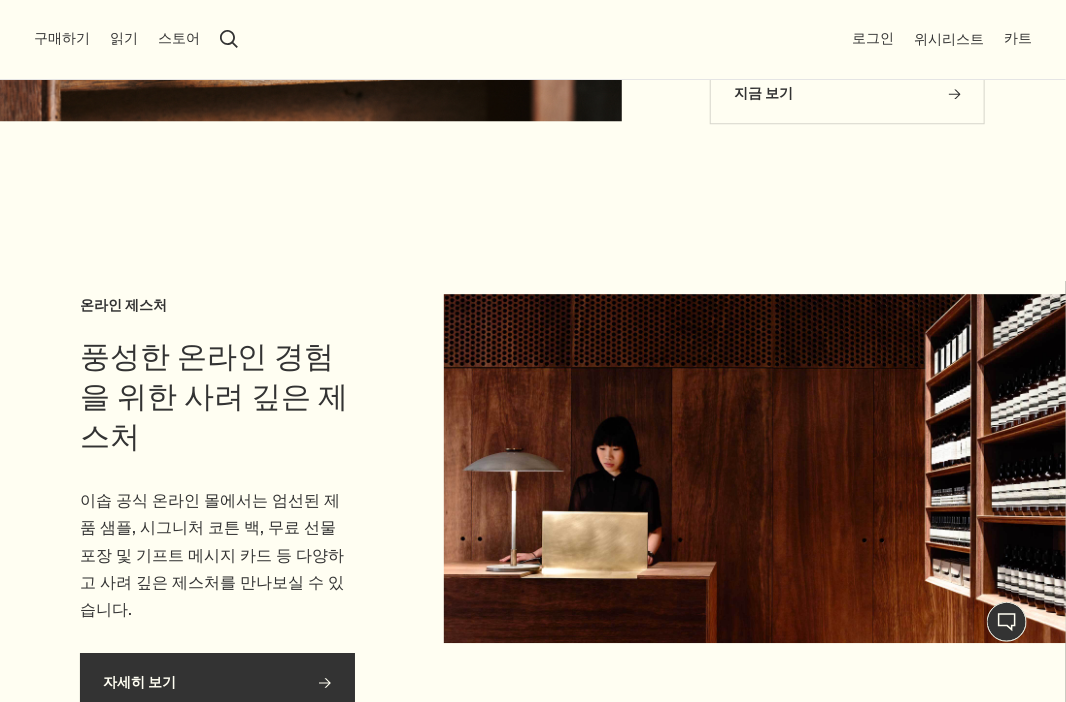 click on "자세히 보기   rightArrow" at bounding box center [217, 683] 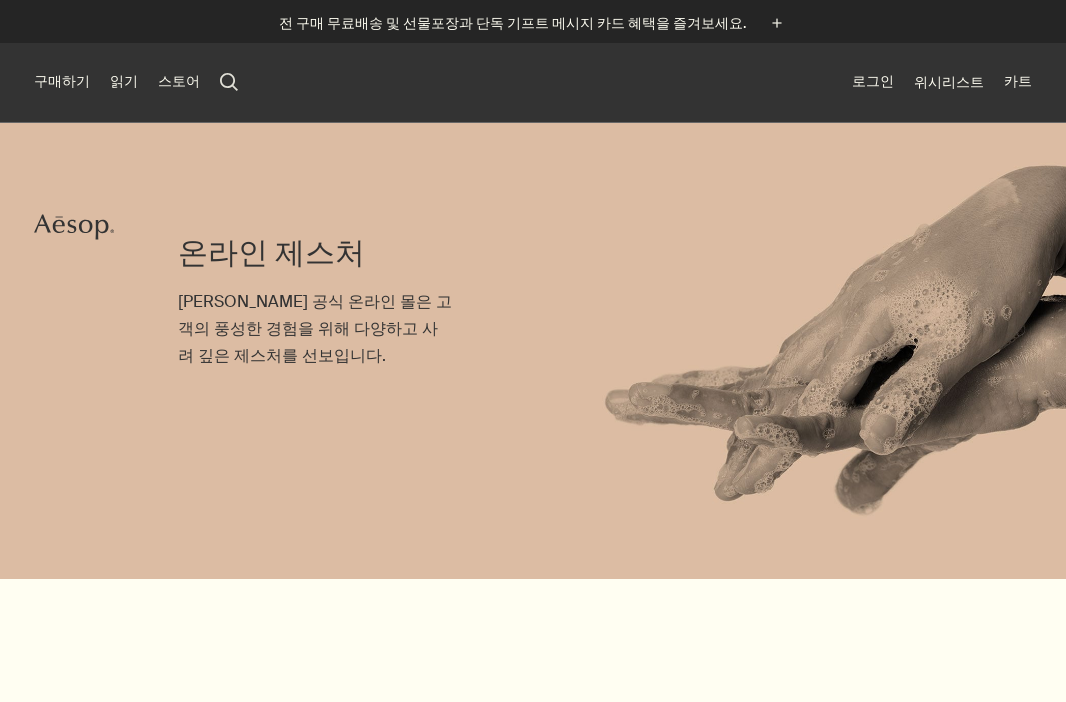 scroll, scrollTop: 0, scrollLeft: 0, axis: both 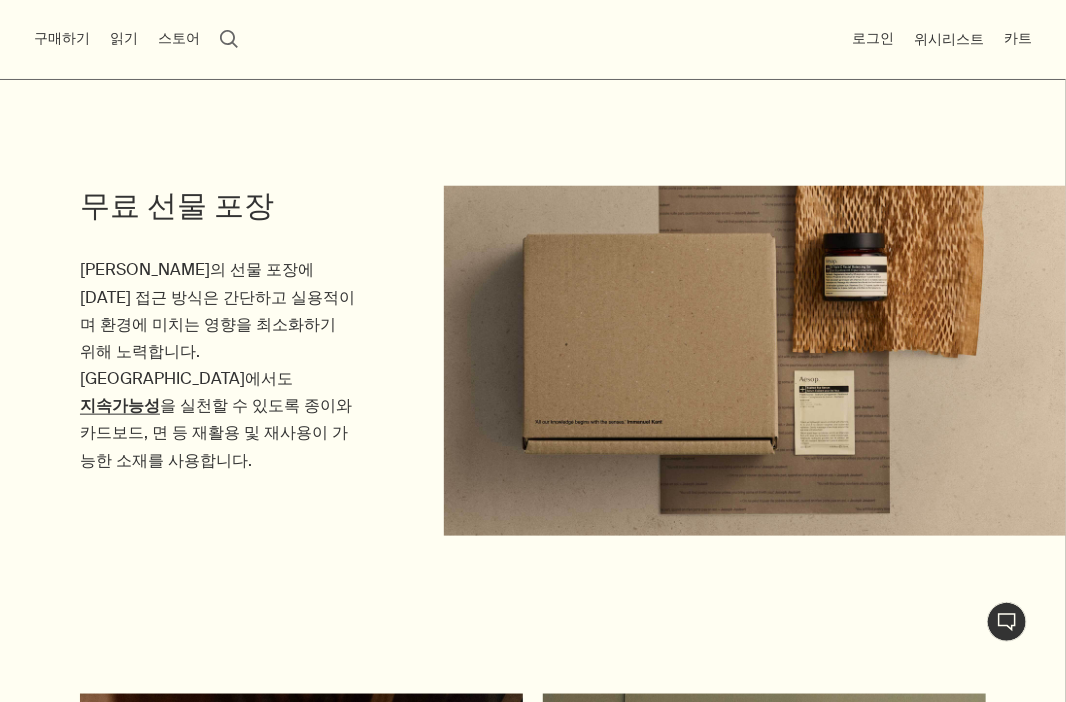 click on "구매하기" at bounding box center (62, 39) 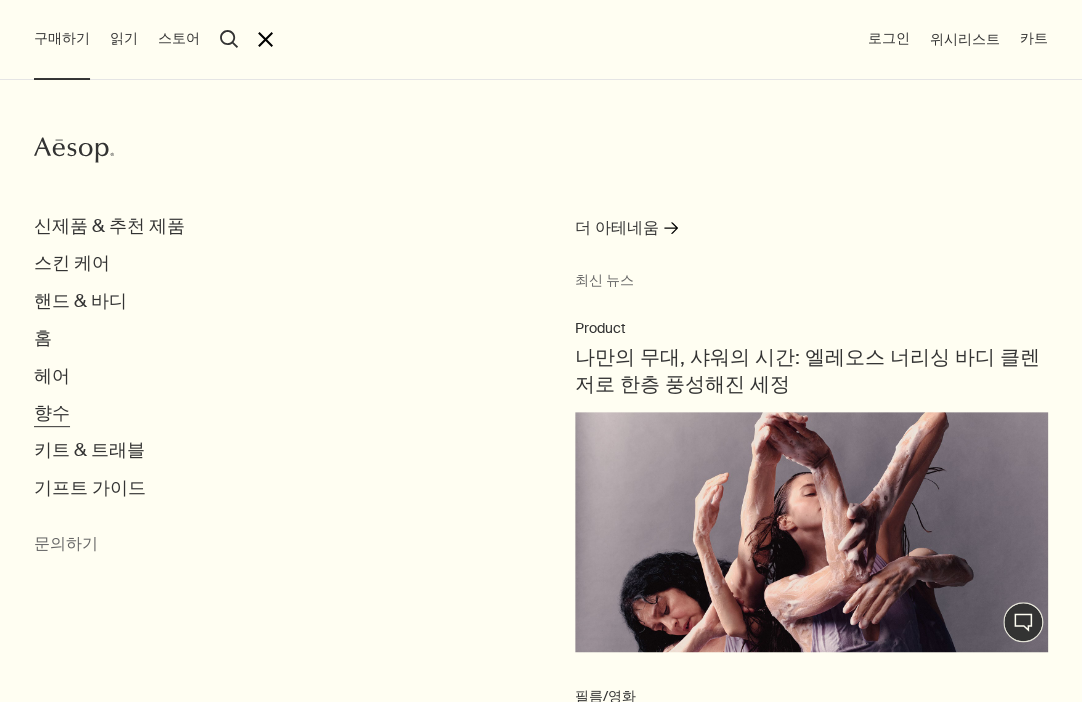 click on "향수" at bounding box center (52, 413) 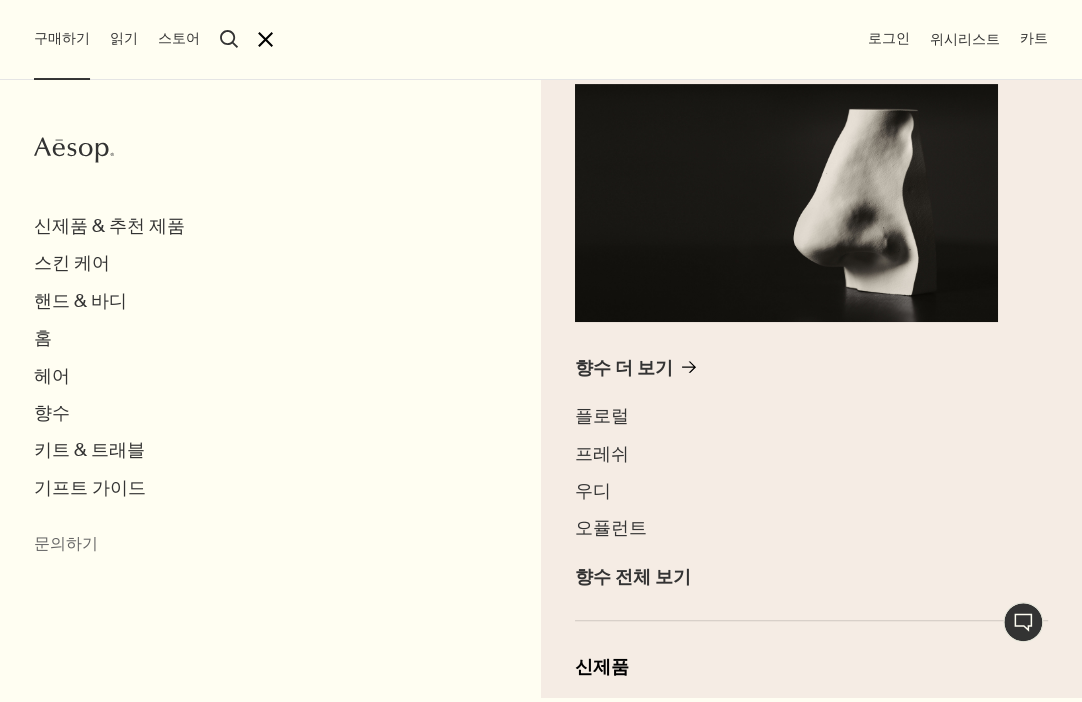 scroll, scrollTop: 339, scrollLeft: 0, axis: vertical 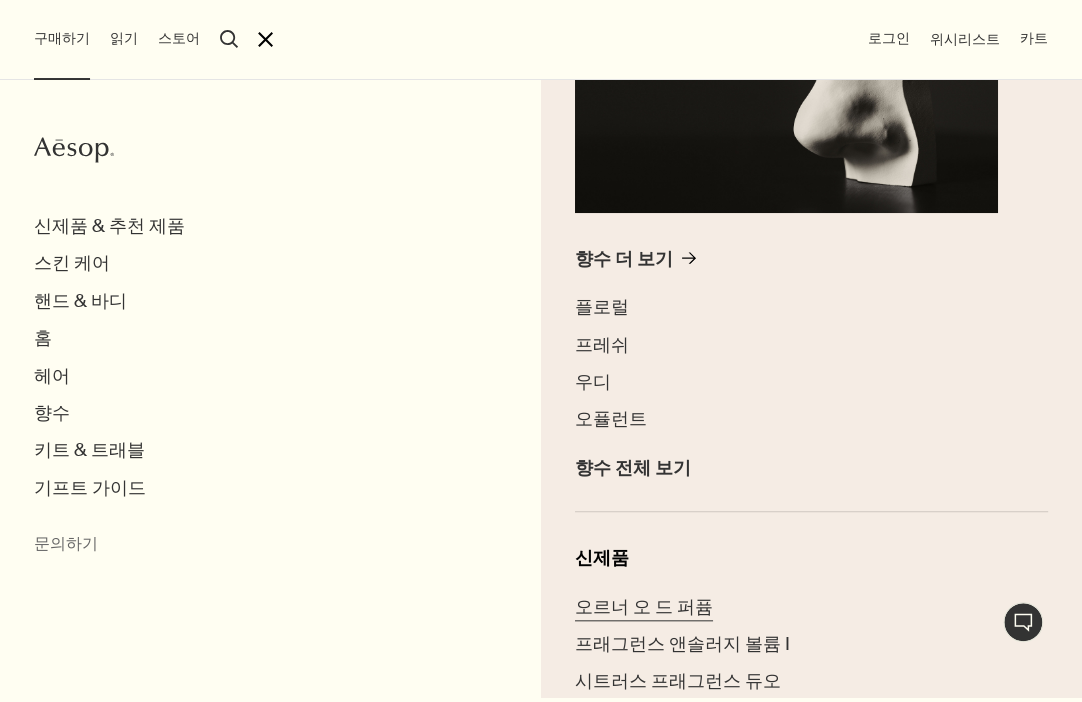 click on "오르너 오 드 퍼퓸" at bounding box center [644, 607] 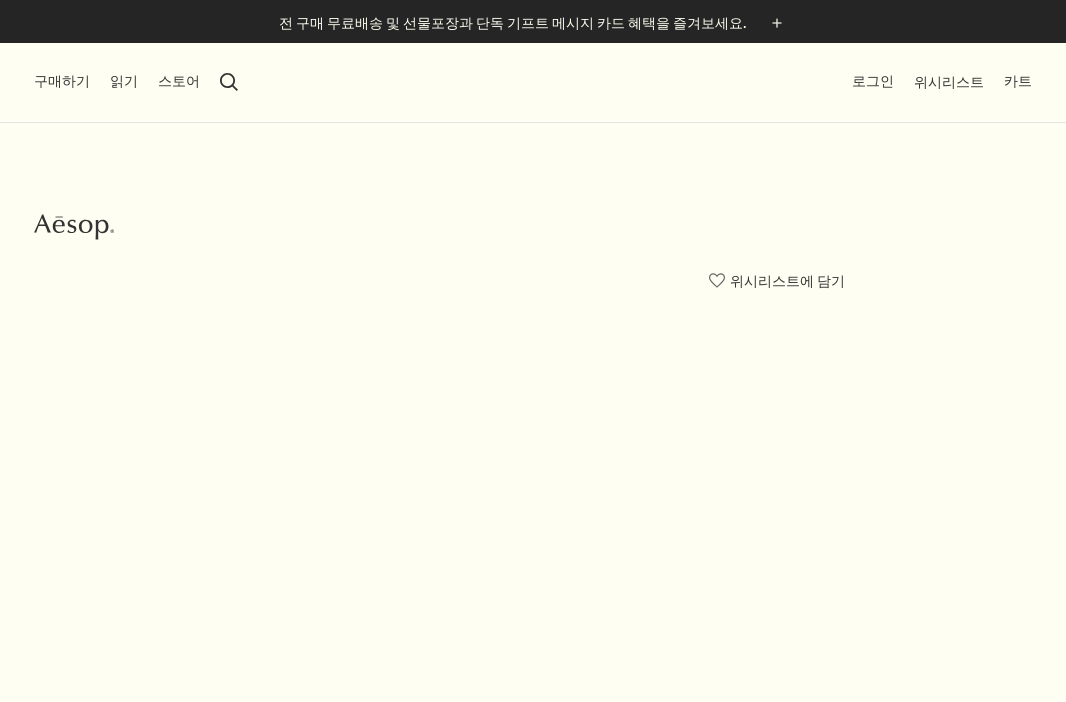 scroll, scrollTop: 0, scrollLeft: 0, axis: both 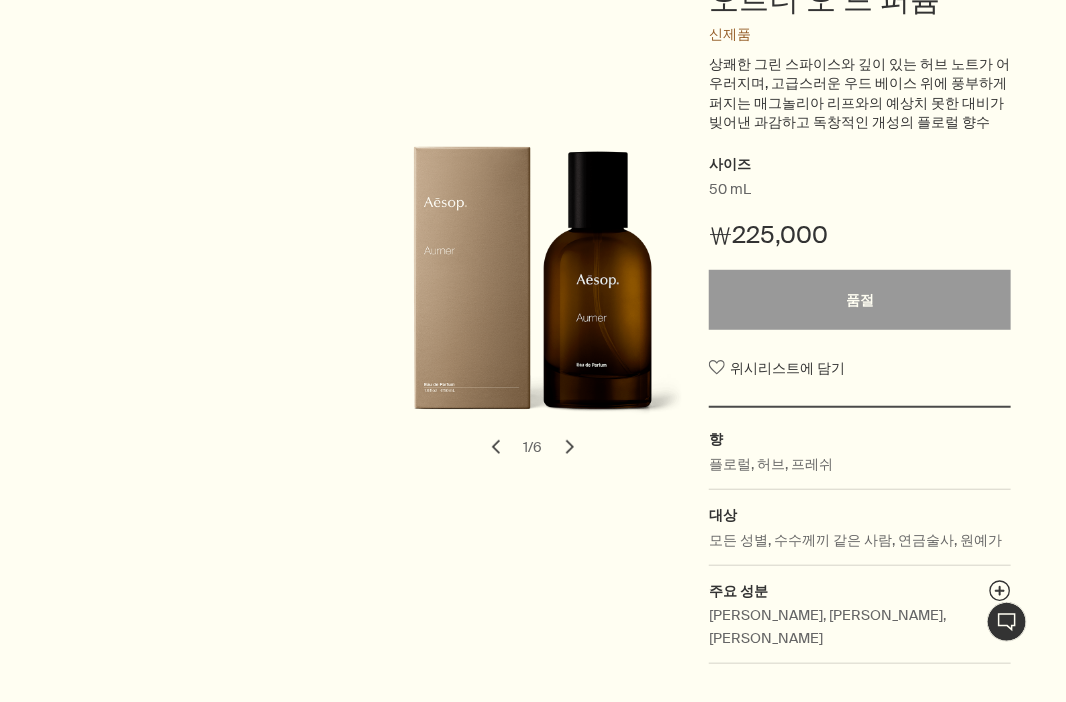 click on "향수 플로럴 오르너 오 드 퍼퓸 신제품 상쾌한 그린 스파이스와 깊이 있는 허브 노트가 어우러지며, 고급스러운 우드 베이스 위에 풍부하게 퍼지는 매그놀리아 리프와의 예상치 못한 대비가 빚어낸 과감하고 독창적인 개성의 플로럴 향수 사이즈 50 mL ₩225,000   품절 품절 위시리스트에 담기 향 플로럴, 허브, 프레쉬 대상 모든 성별, 수수께끼 같은 사람, 연금술사, 원예가 주요 성분 plusAndCloseWithCircle 매그놀리아 리프, 로만 카모마일, 시더 하트 chevron chevron 1  /  6" at bounding box center [533, 295] 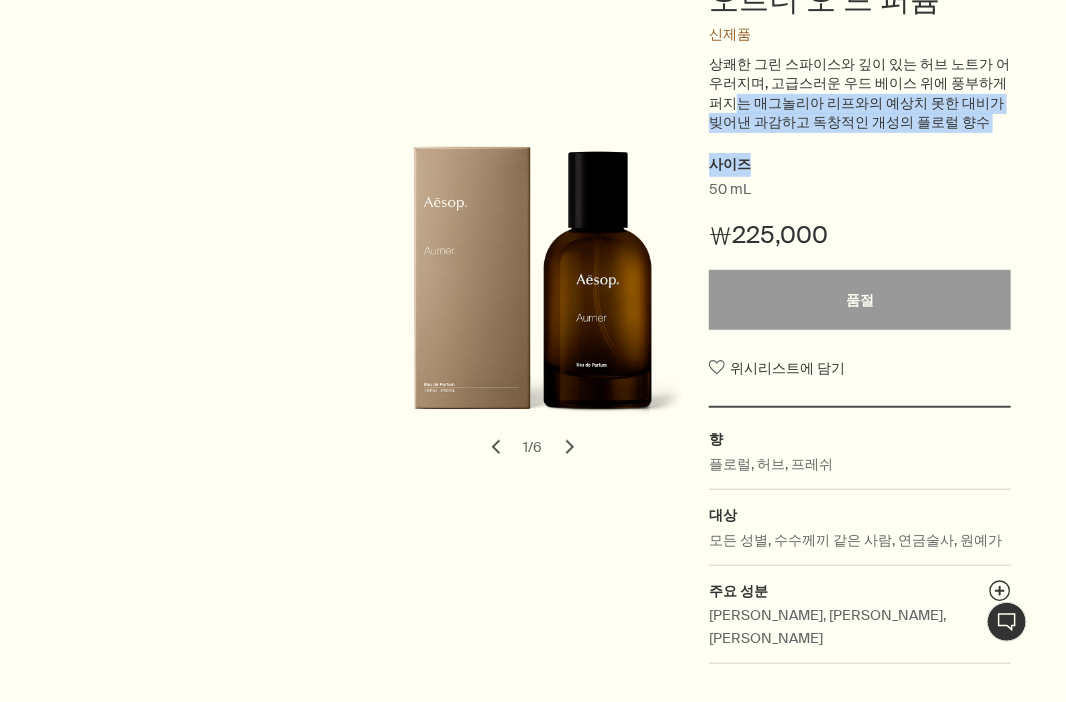 drag, startPoint x: 1064, startPoint y: 78, endPoint x: 1064, endPoint y: 160, distance: 82 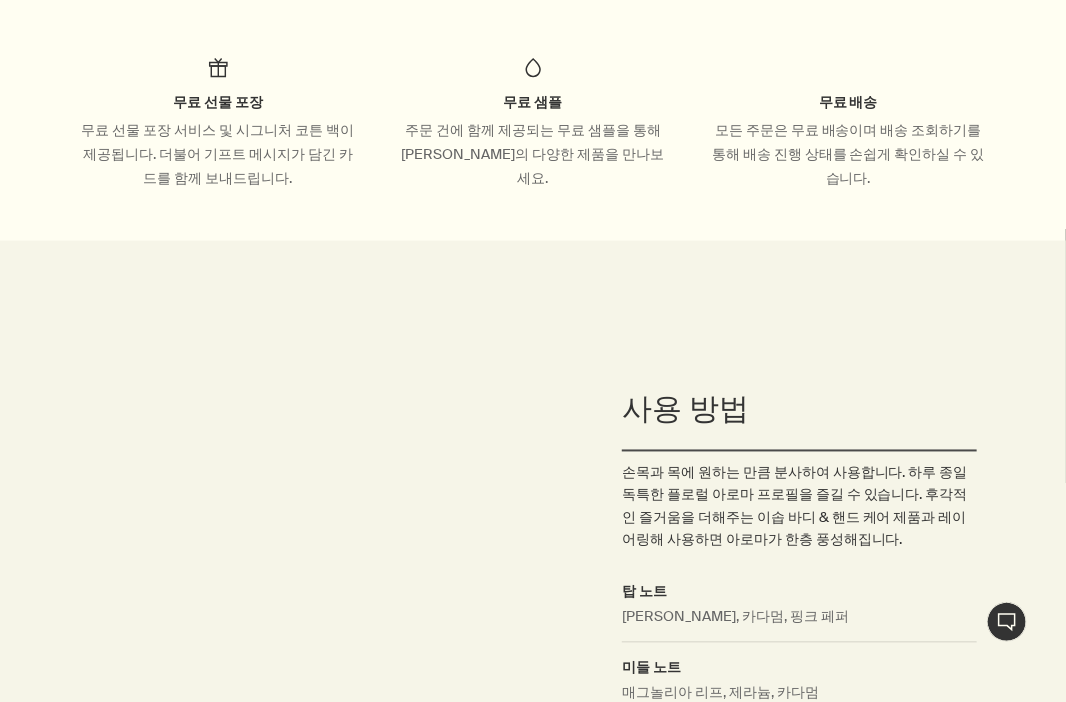 scroll, scrollTop: 1308, scrollLeft: 0, axis: vertical 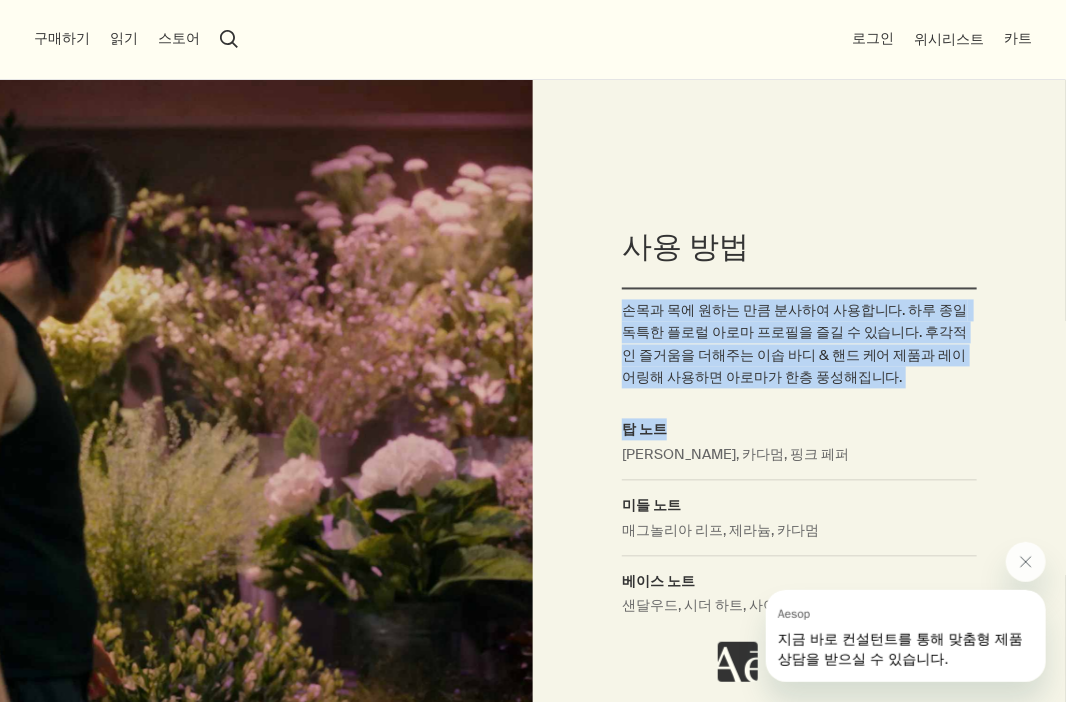 drag, startPoint x: 621, startPoint y: 282, endPoint x: 916, endPoint y: 376, distance: 309.6143 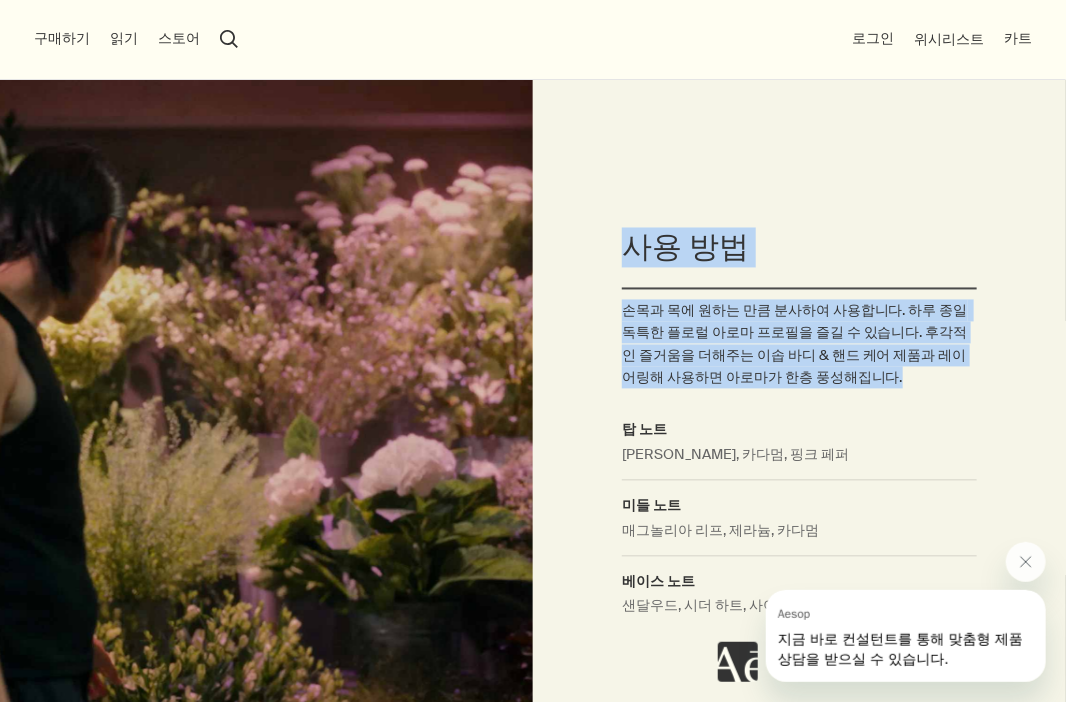 drag, startPoint x: 816, startPoint y: 351, endPoint x: 742, endPoint y: 306, distance: 86.608315 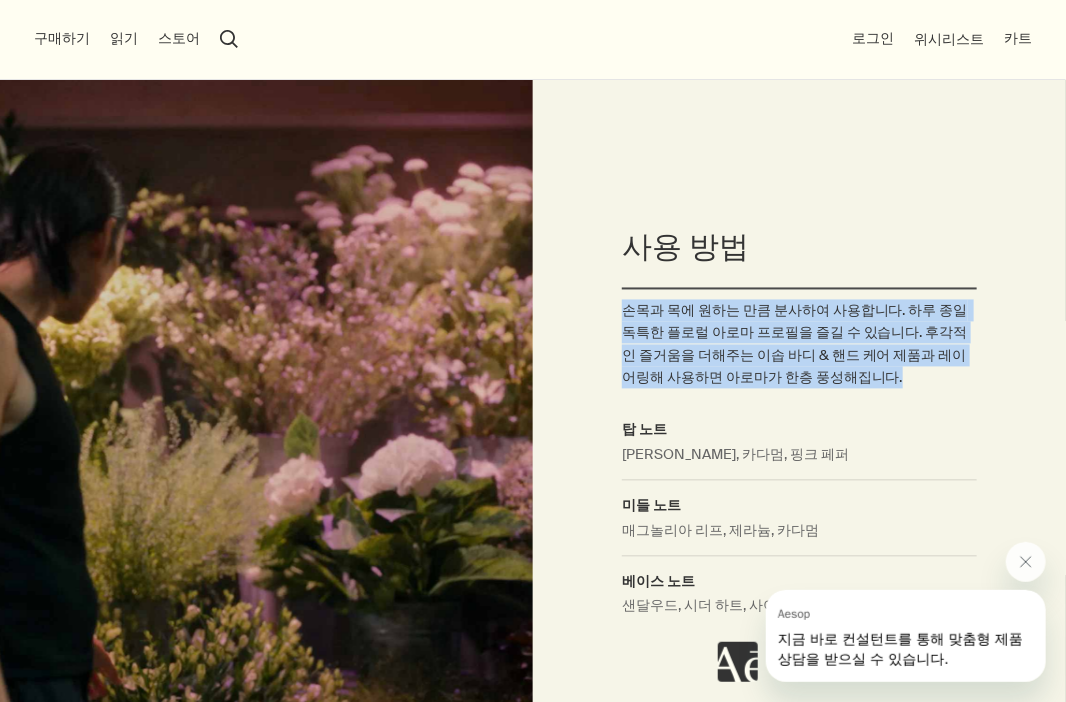 drag, startPoint x: 813, startPoint y: 361, endPoint x: 616, endPoint y: 291, distance: 209.06697 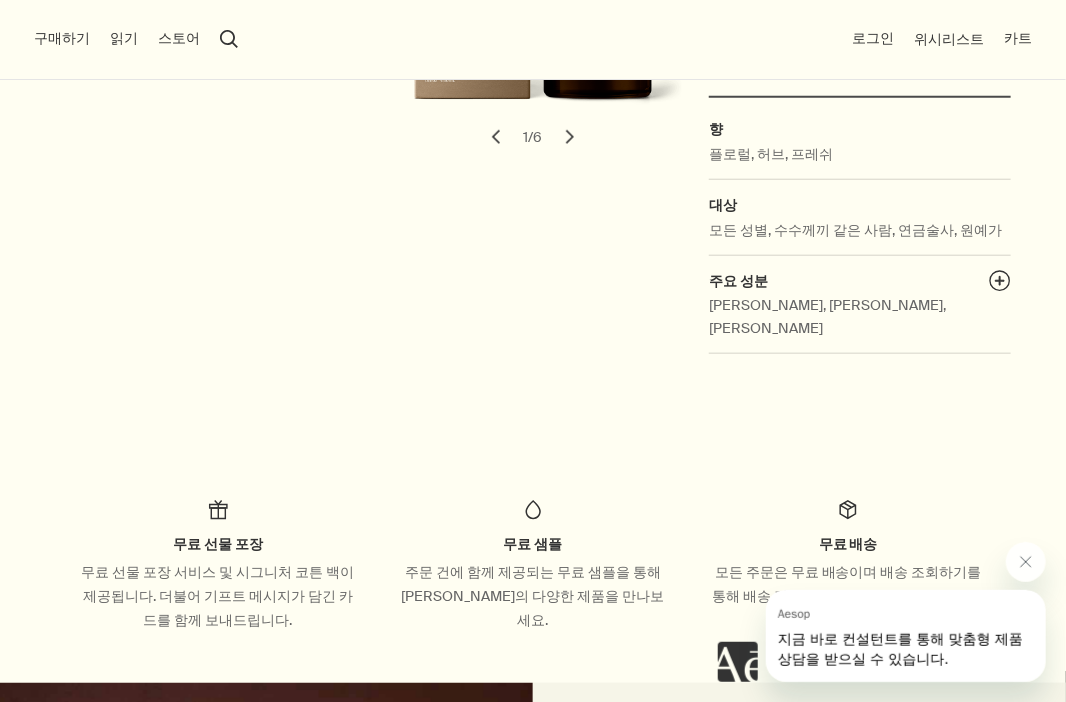 scroll, scrollTop: 504, scrollLeft: 0, axis: vertical 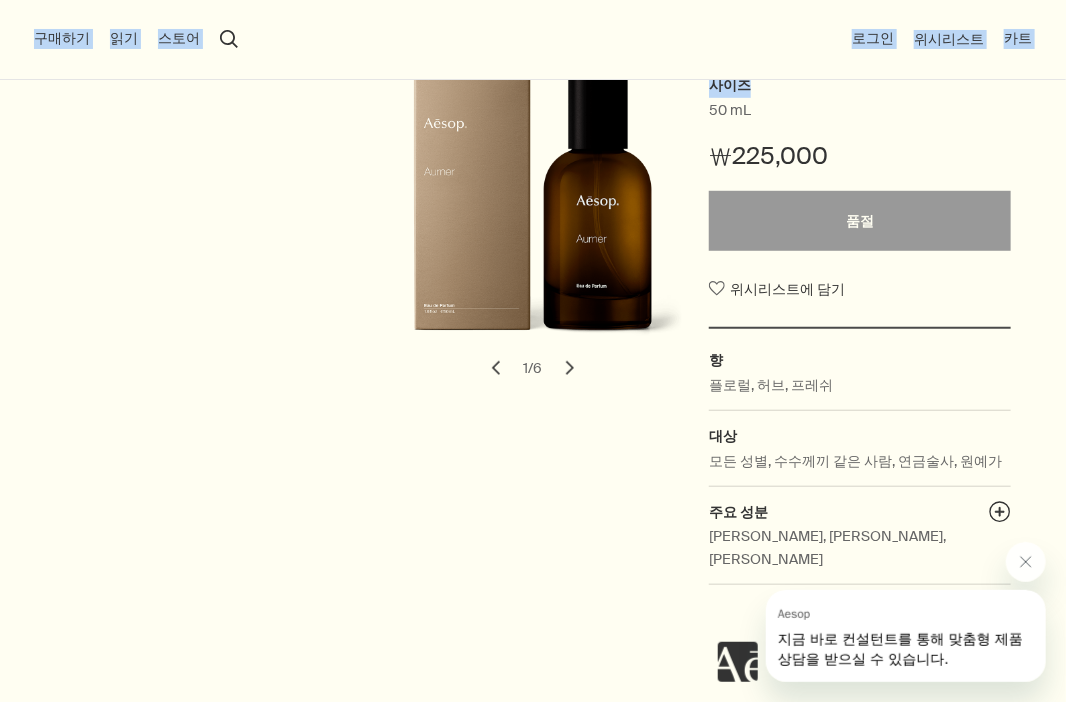 click on "Skip to main content 전 구매 무료배송 및 선물포장과 단독 기프트 메시지 카드 혜택을 즐겨보세요.  plus 구매하기 신제품 & 추천 제품 스킨 케어 핸드 & 바디 홈 헤어 향수 키트 & 트래블 기프트 가이드 문의하기 읽기 회사 소개 브랜드 스토리 채용 이솝 재단 문의하기   rightUpArrow 철학 디자인 제품 스토어 search 검색 로그인 위시리스트 카트 Aesop 1:1 채팅 상담 카트 사이즈 수량 close 프로모션 코드 적용 plusAndCloseWithCircle 전 제품 무료 배송 혜택을 즐겨보세요. 소계 (세금 포함) 결제하기 향수 플로럴 오르너 오 드 퍼퓸 신제품 상쾌한 그린 스파이스와 깊이 있는 허브 노트가 어우러지며, 고급스러운 우드 베이스 위에 풍부하게 퍼지는 매그놀리아 리프와의 예상치 못한 대비가 빚어낸 과감하고 독창적인 개성의 플로럴 향수 사이즈 50 mL ₩225,000   품절 품절 위시리스트에 담기 향 1" at bounding box center [533, 3504] 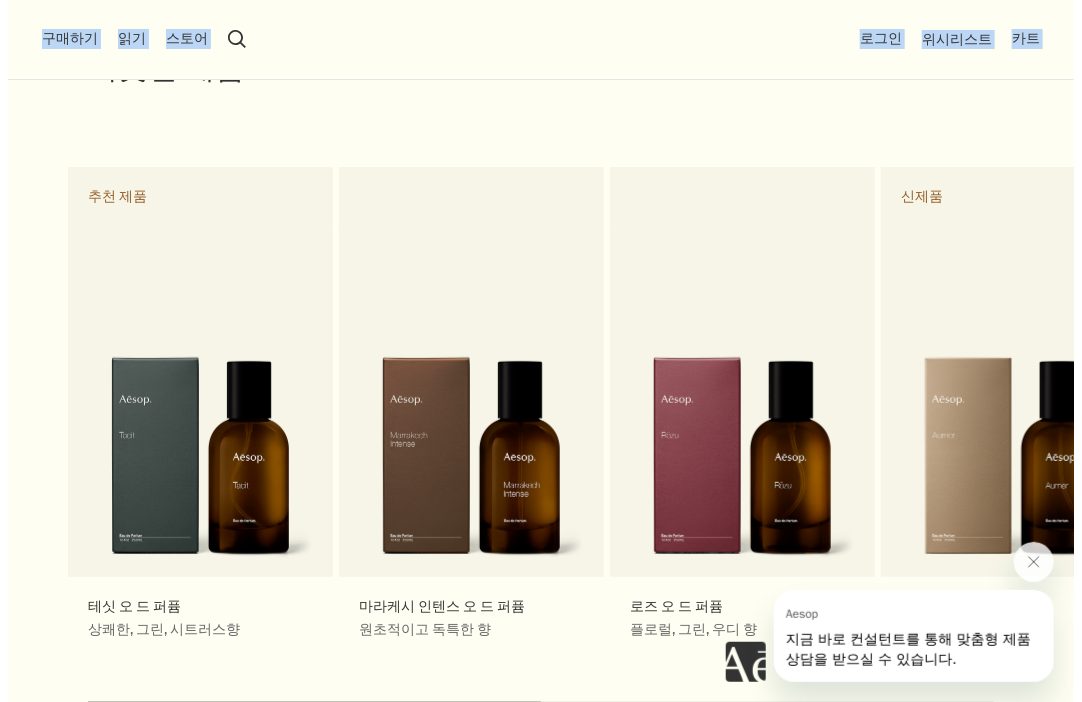 scroll, scrollTop: 369, scrollLeft: 0, axis: vertical 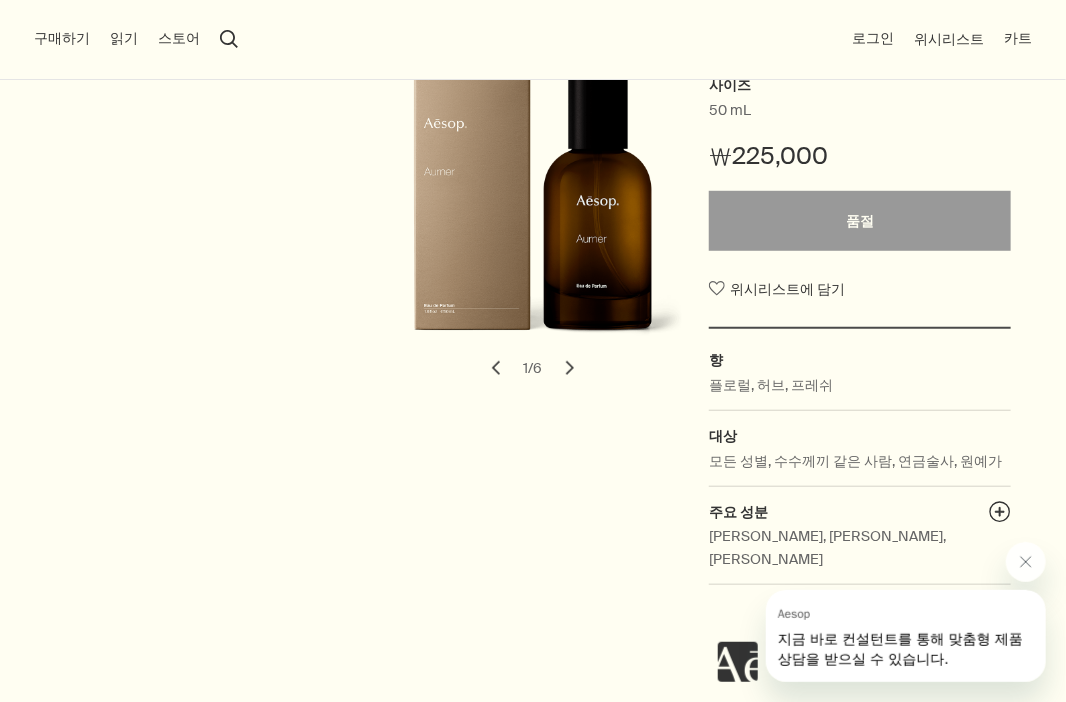 drag, startPoint x: 230, startPoint y: 89, endPoint x: 81, endPoint y: 45, distance: 155.36087 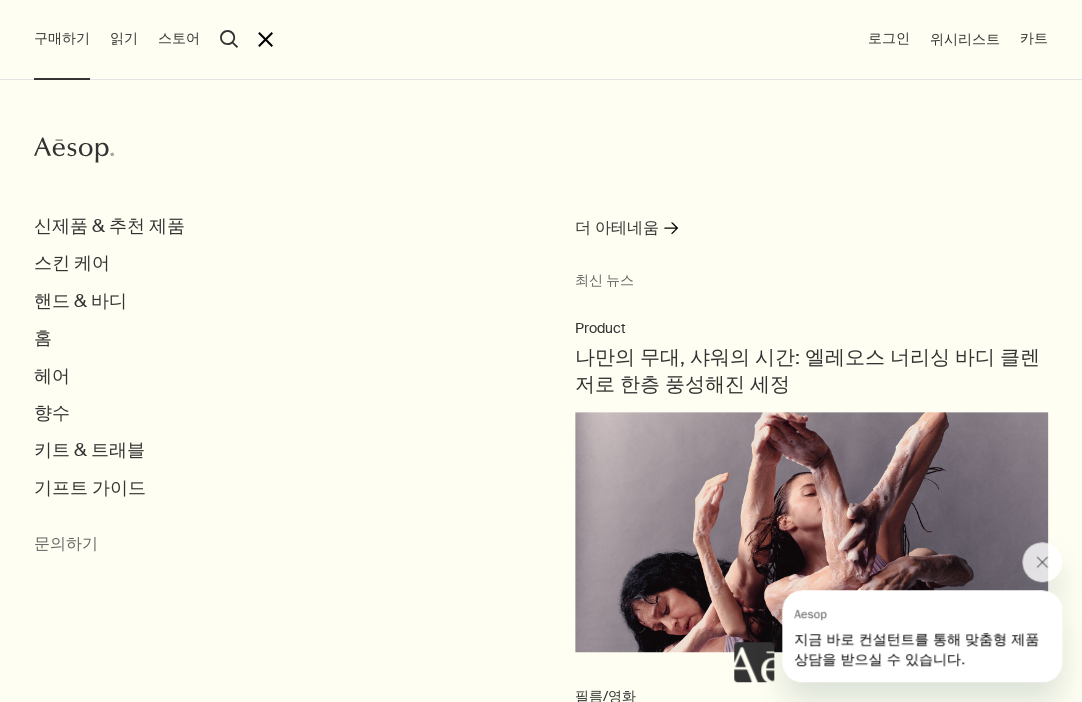 click 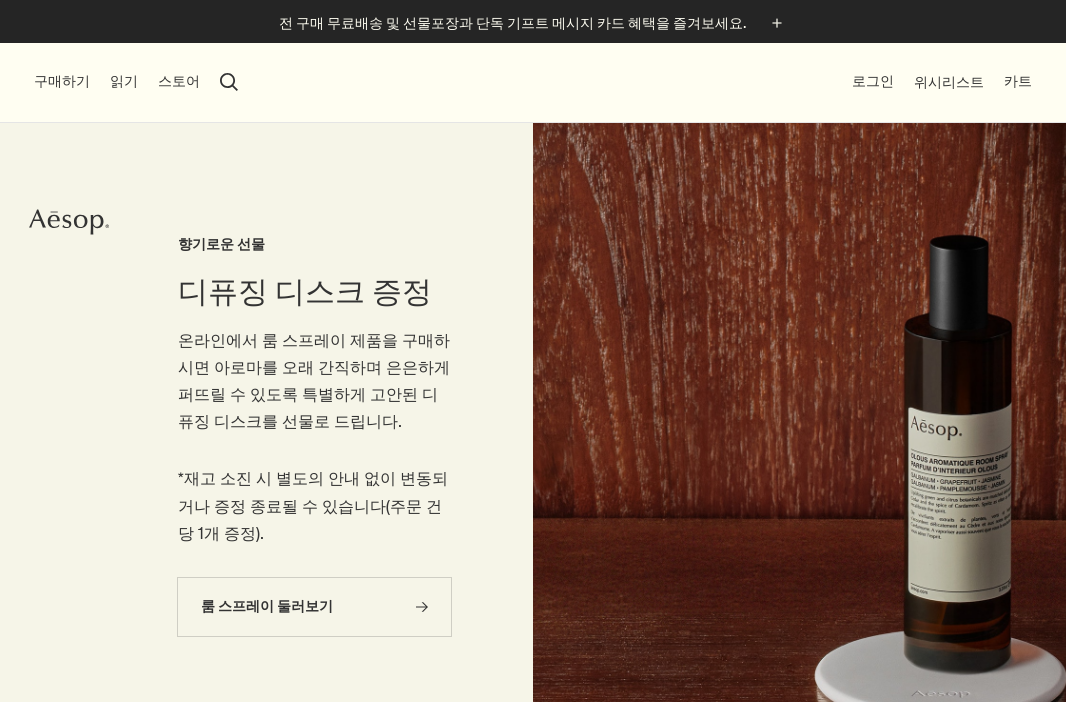 scroll, scrollTop: 0, scrollLeft: 0, axis: both 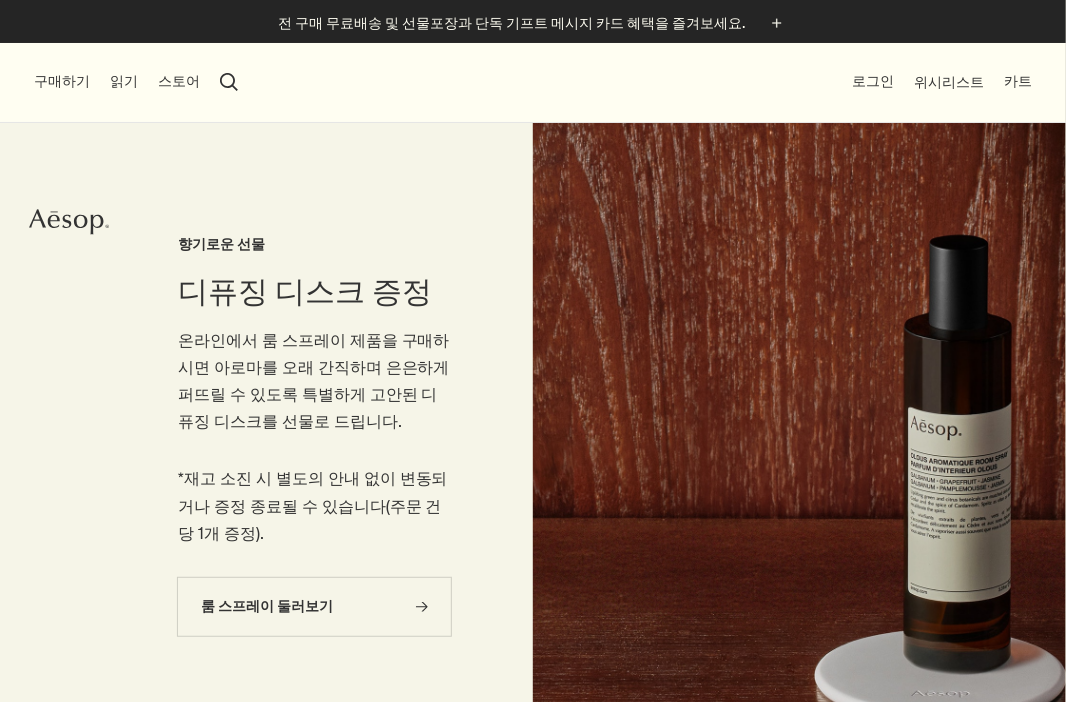 click on "구매하기" at bounding box center (62, 82) 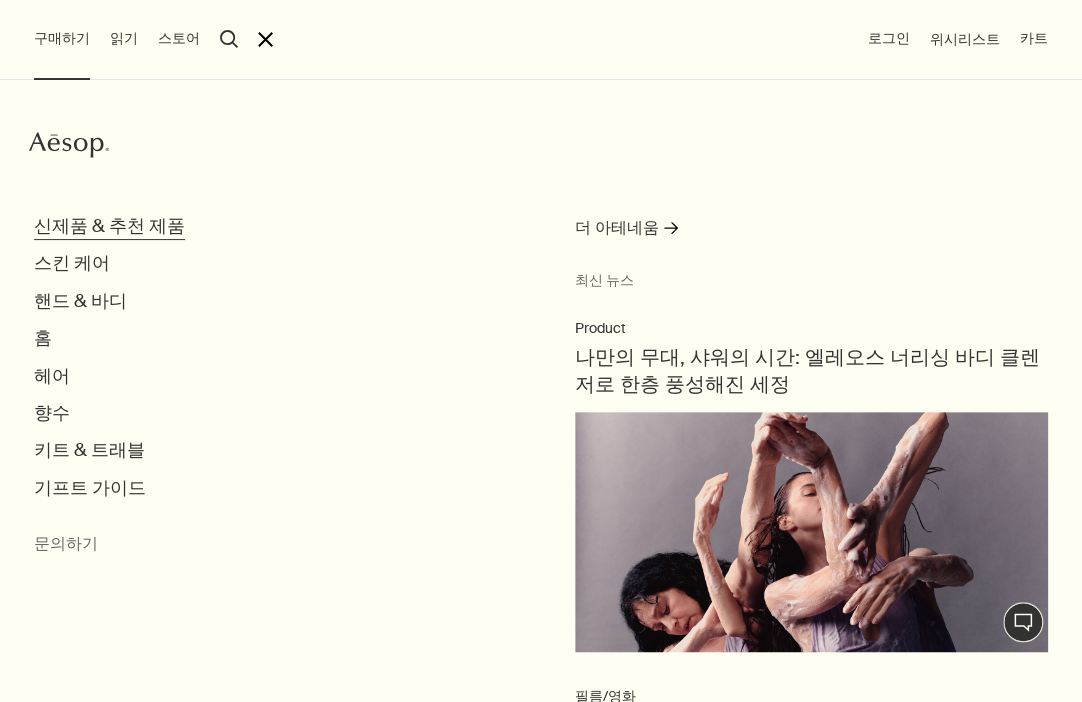 click on "신제품 & 추천 제품" at bounding box center [109, 226] 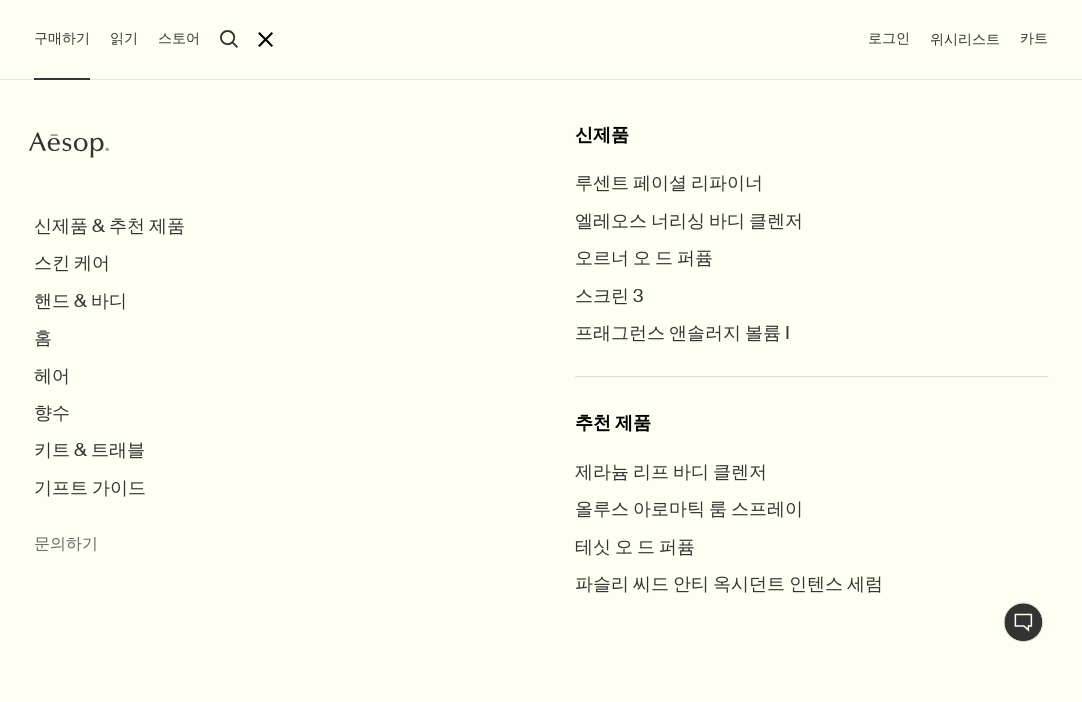 scroll, scrollTop: 116, scrollLeft: 0, axis: vertical 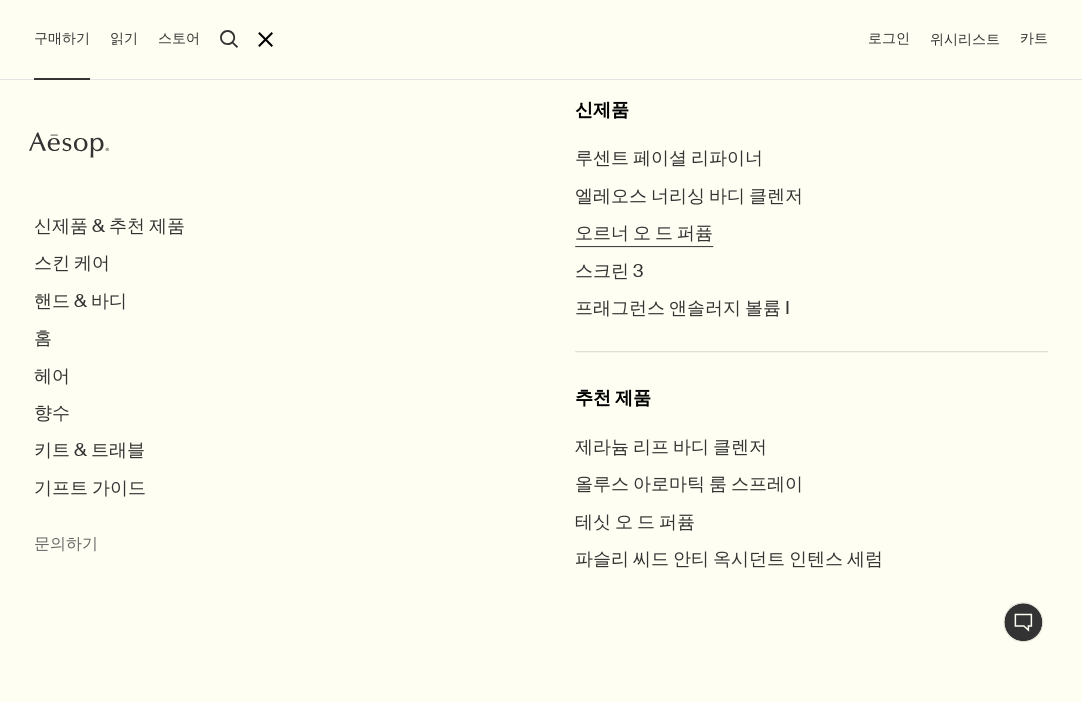 click on "오르너 오 드 퍼퓸" at bounding box center [644, 233] 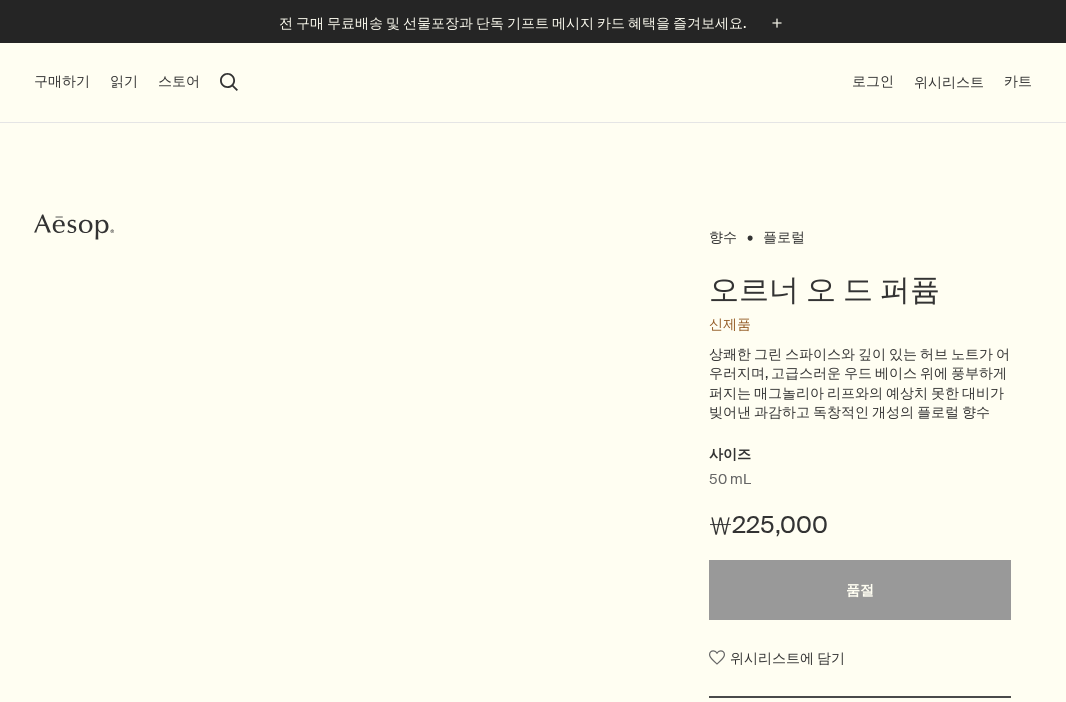 scroll, scrollTop: 0, scrollLeft: 0, axis: both 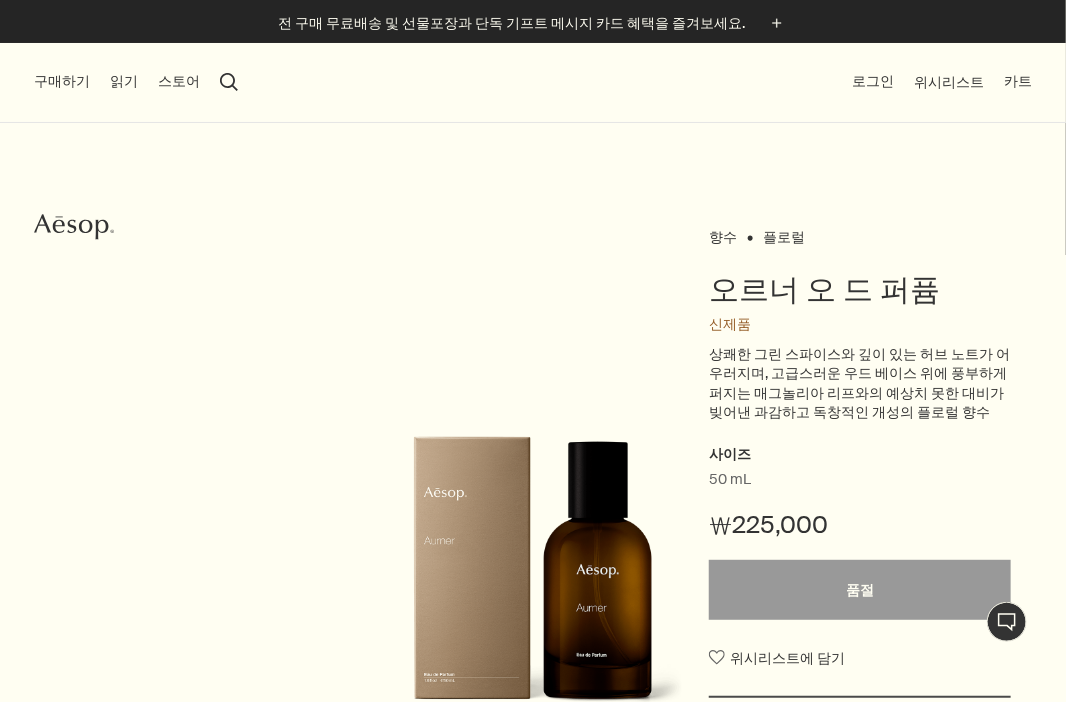 click on "search 검색" at bounding box center (229, 82) 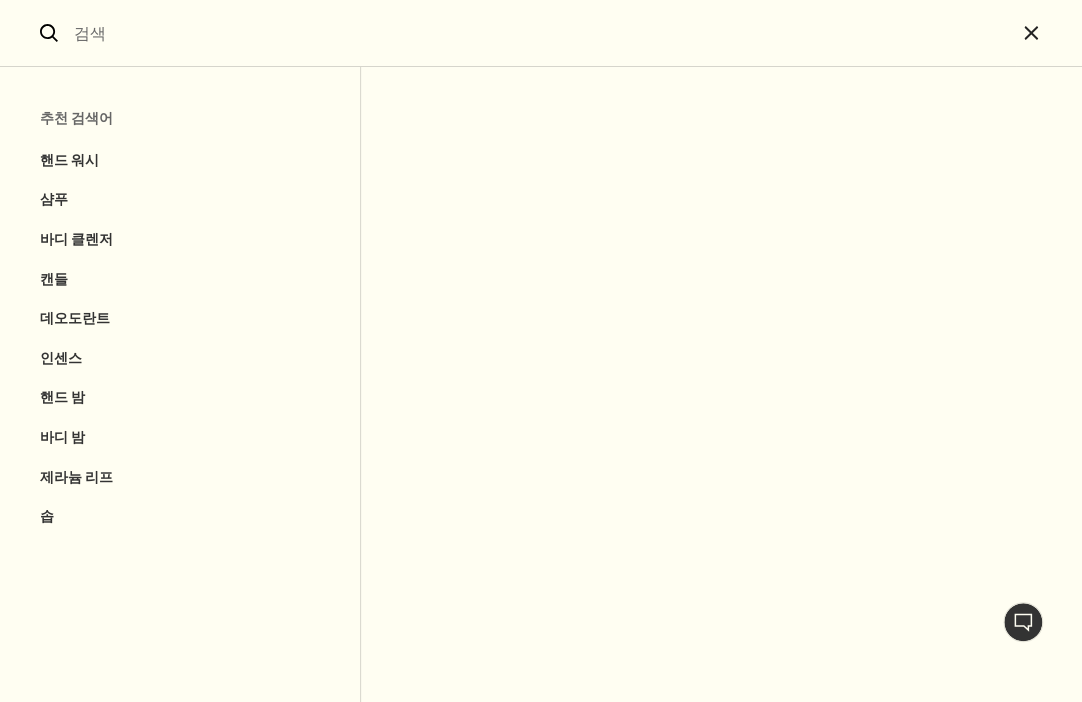 type on "ㄹ" 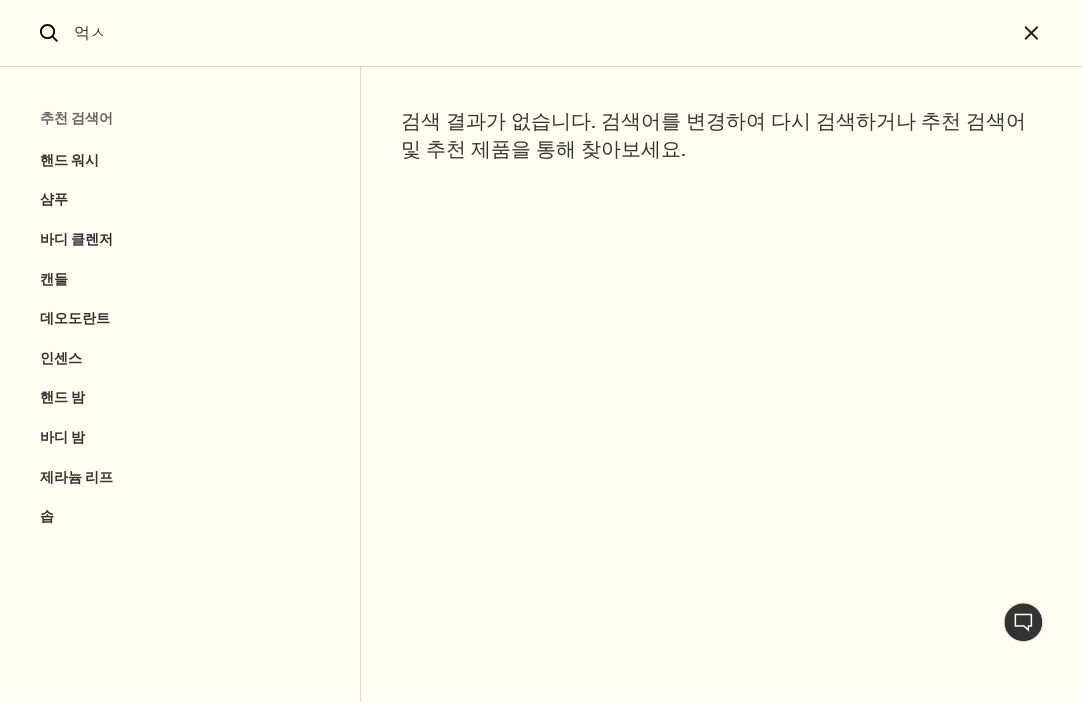 type on "억" 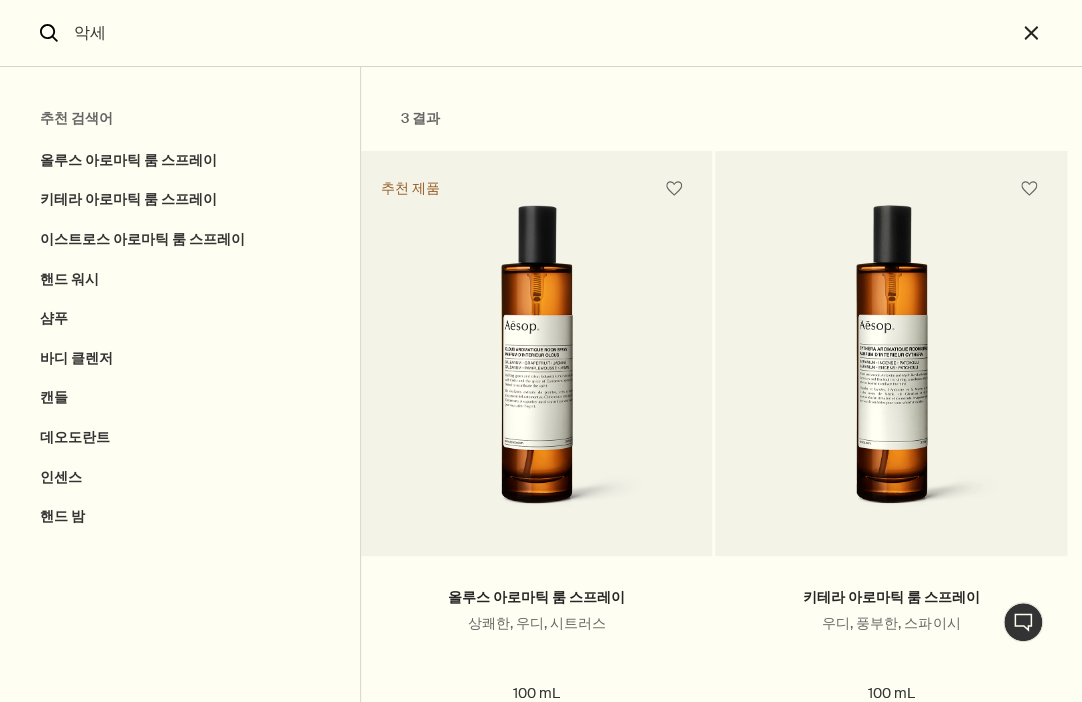 type on "악" 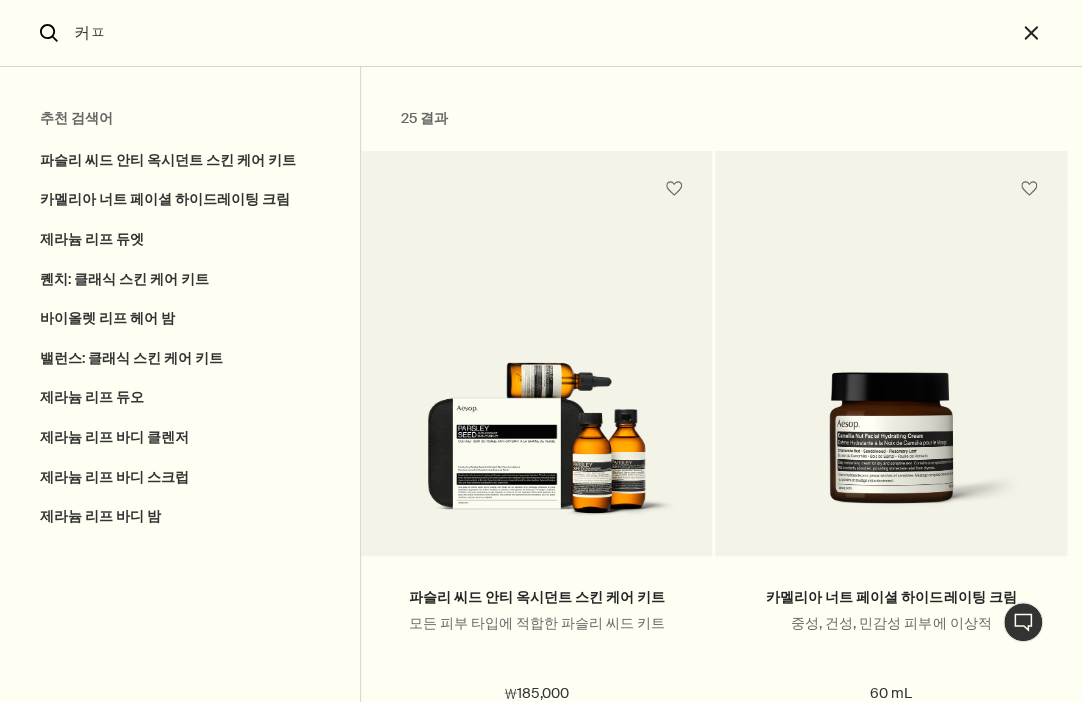 type on "커" 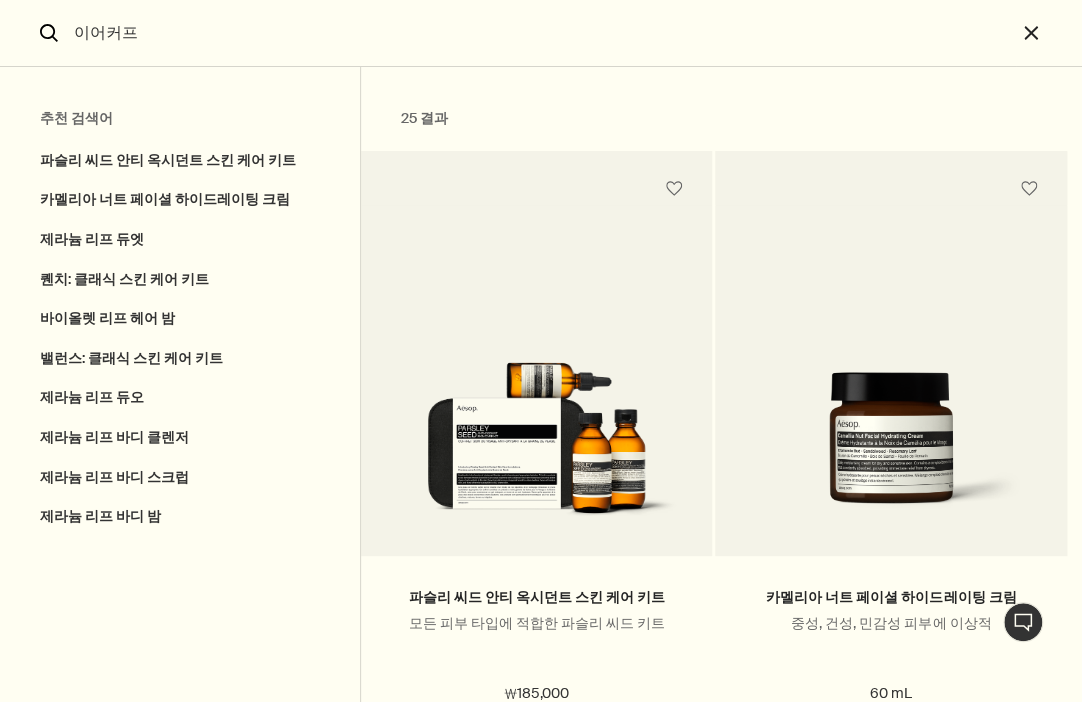 type on "이어커프" 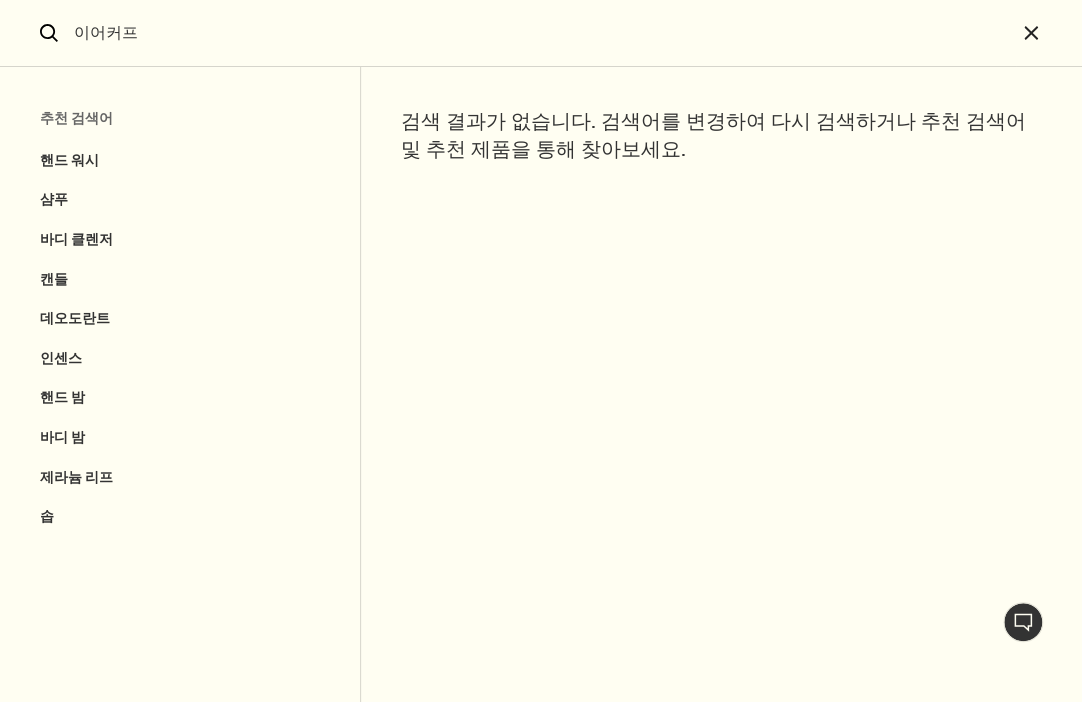 type 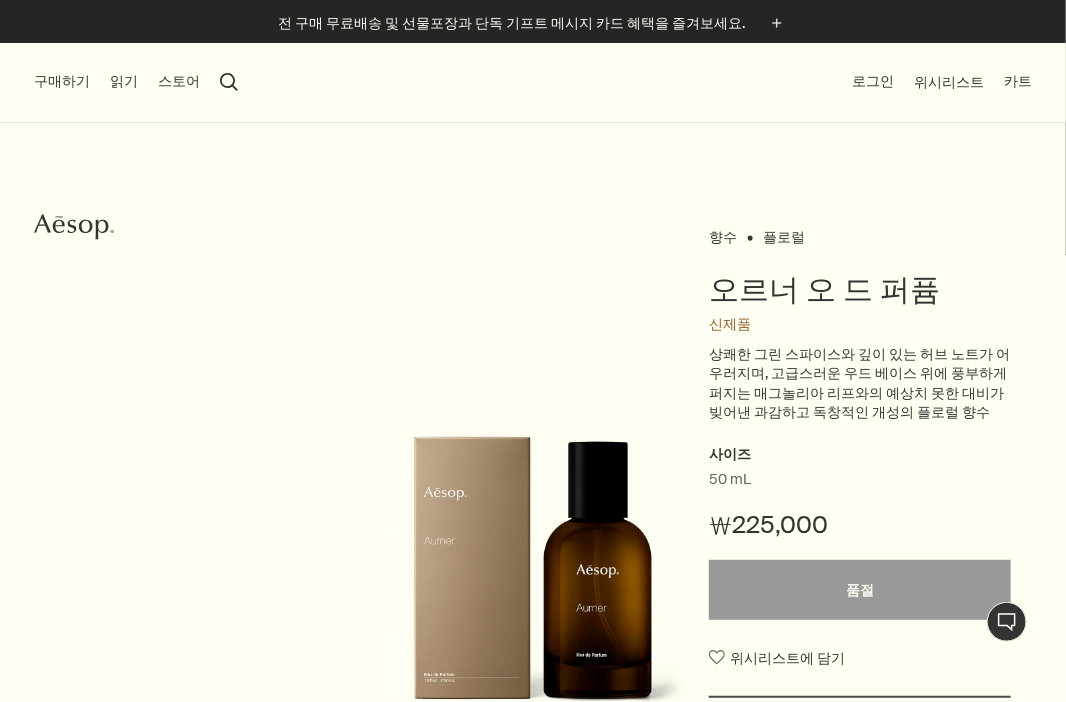 click 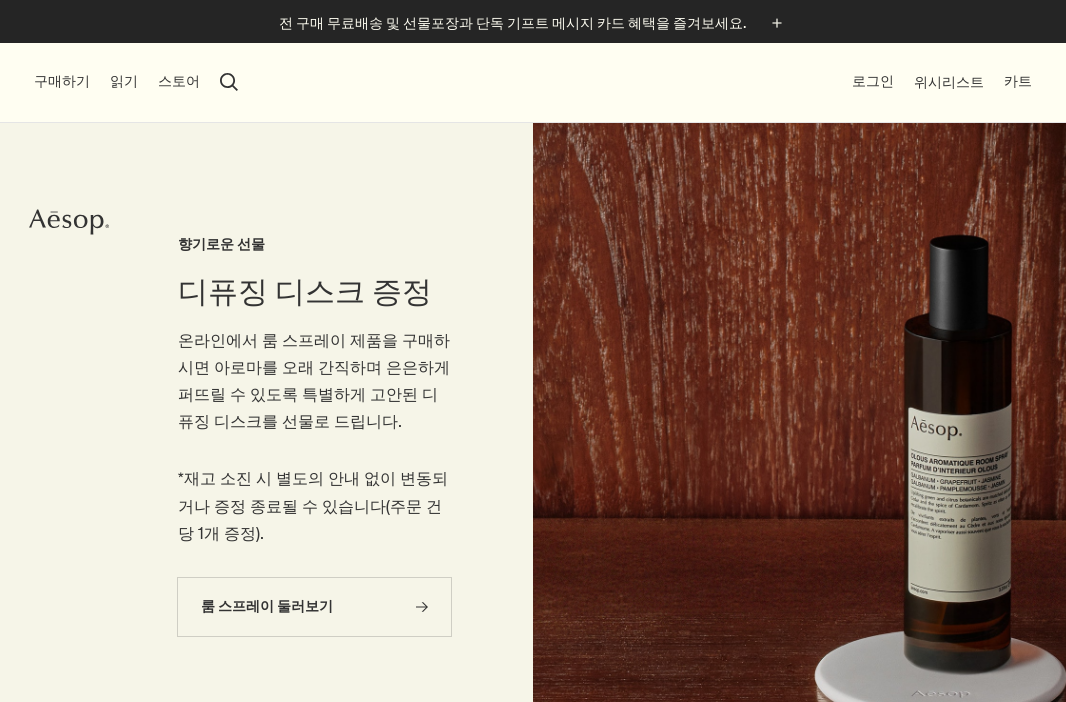 scroll, scrollTop: 0, scrollLeft: 0, axis: both 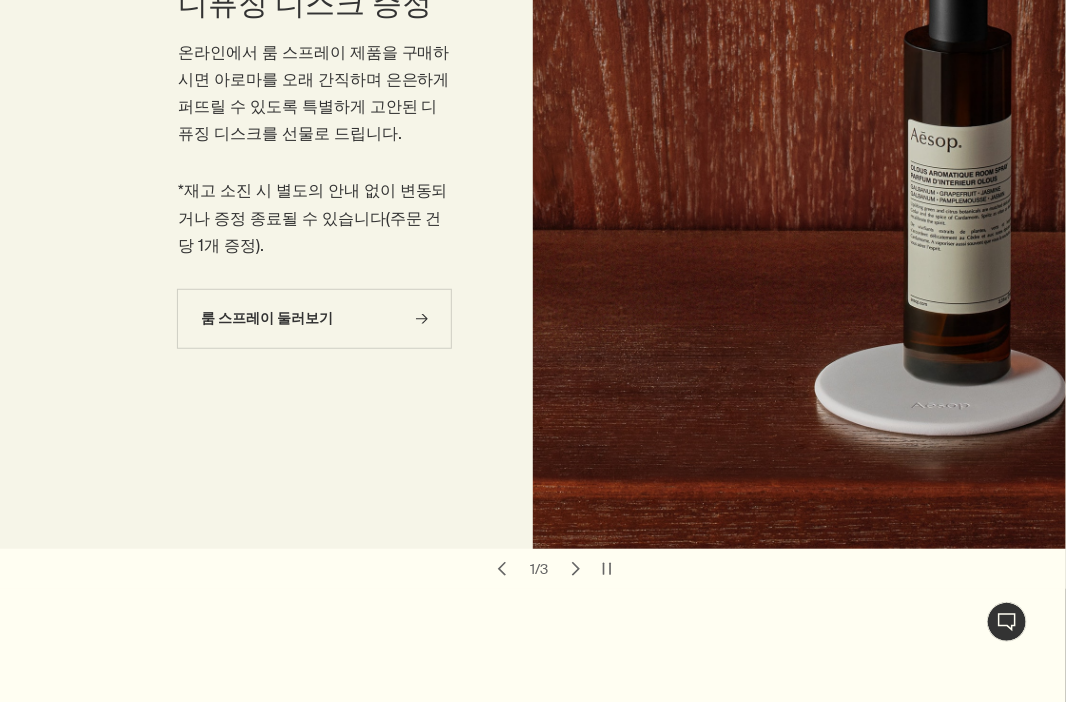 click on "chevron" at bounding box center [576, 569] 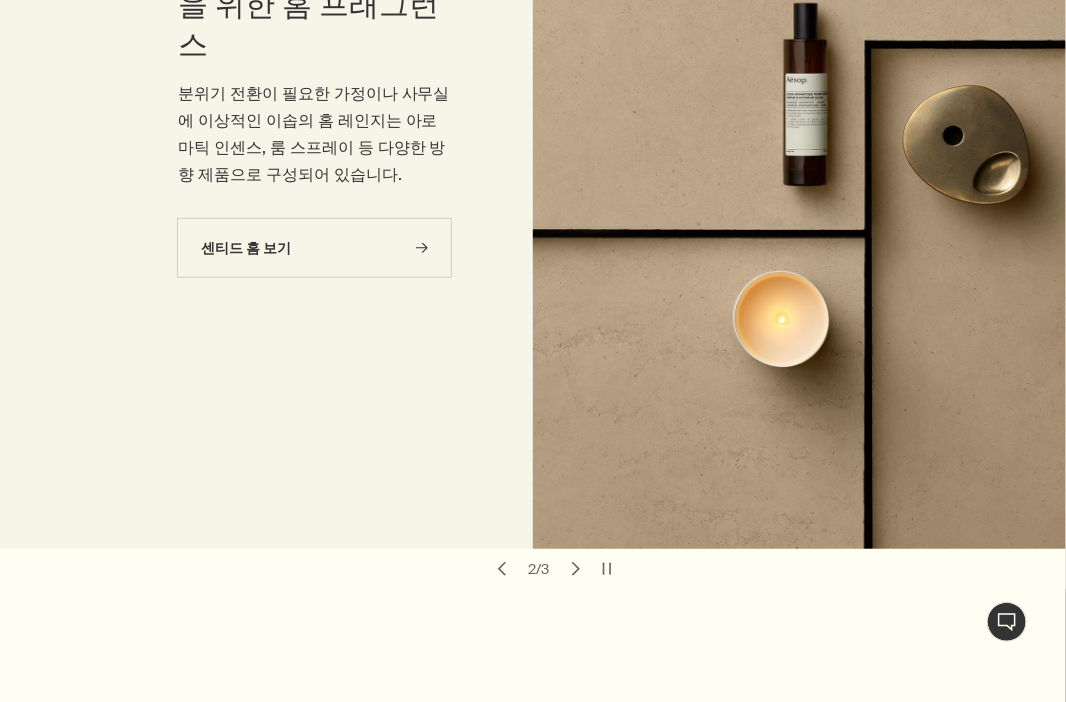 click on "chevron" at bounding box center [576, 569] 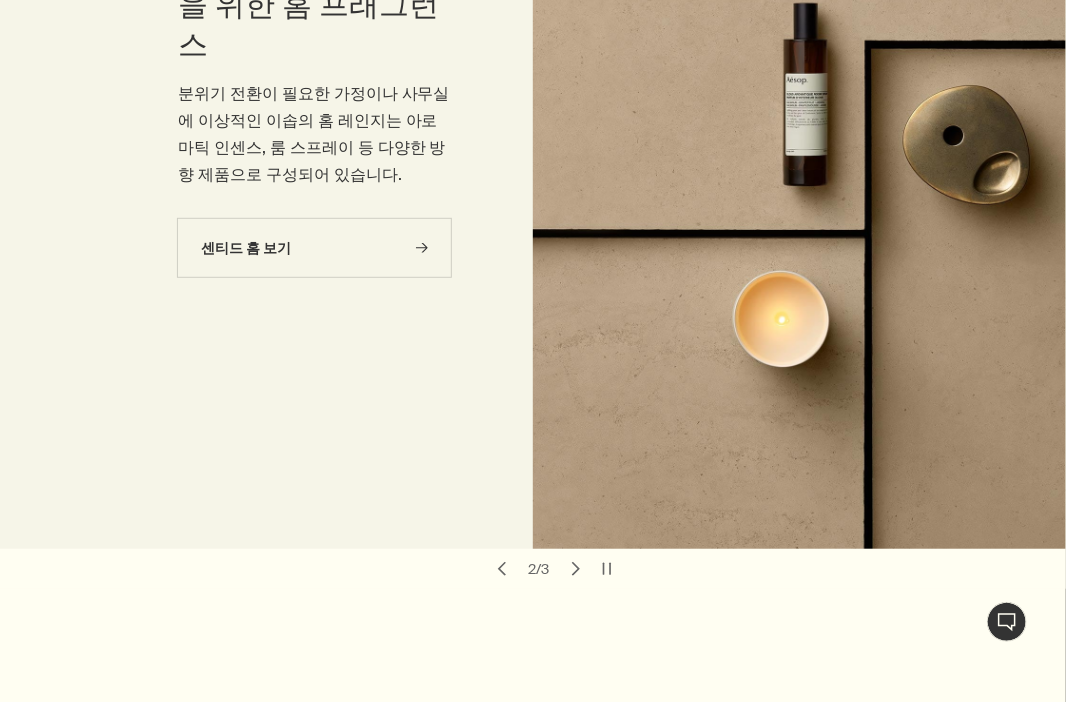 click on "chevron" at bounding box center [576, 569] 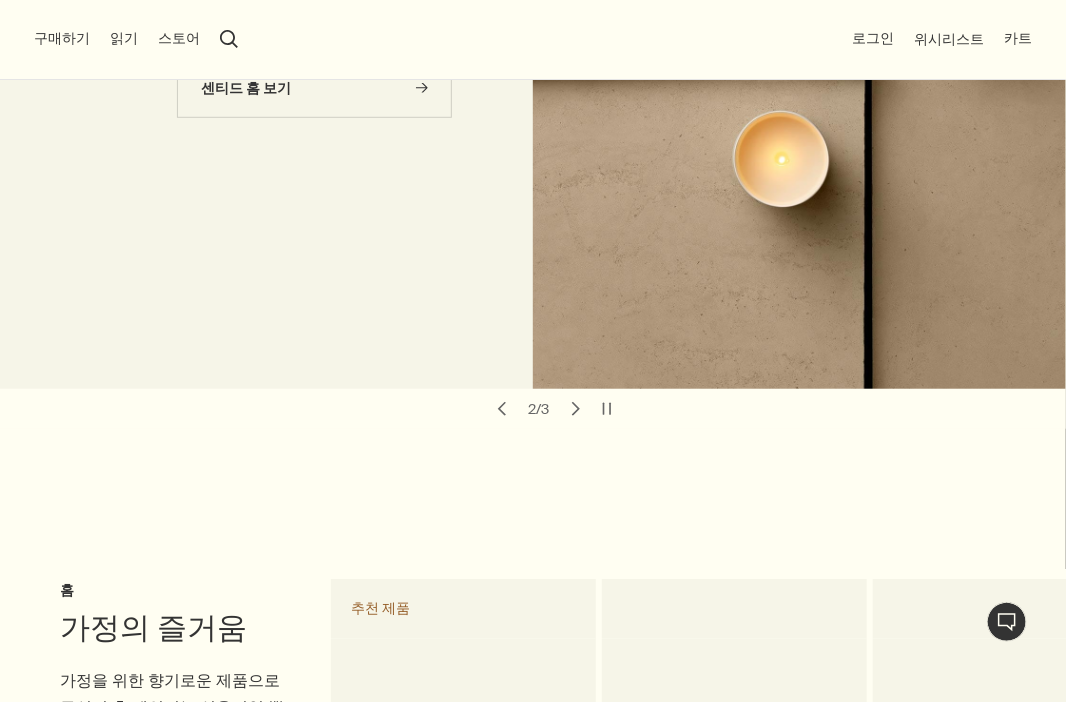 scroll, scrollTop: 0, scrollLeft: 0, axis: both 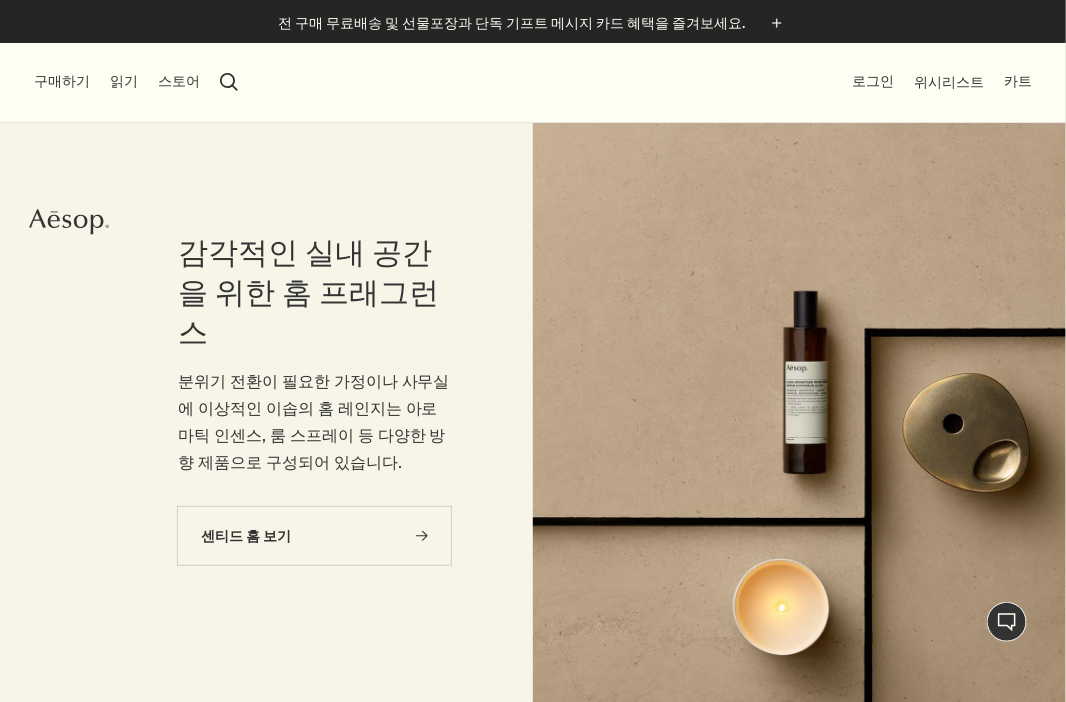 drag, startPoint x: 58, startPoint y: 200, endPoint x: 60, endPoint y: 213, distance: 13.152946 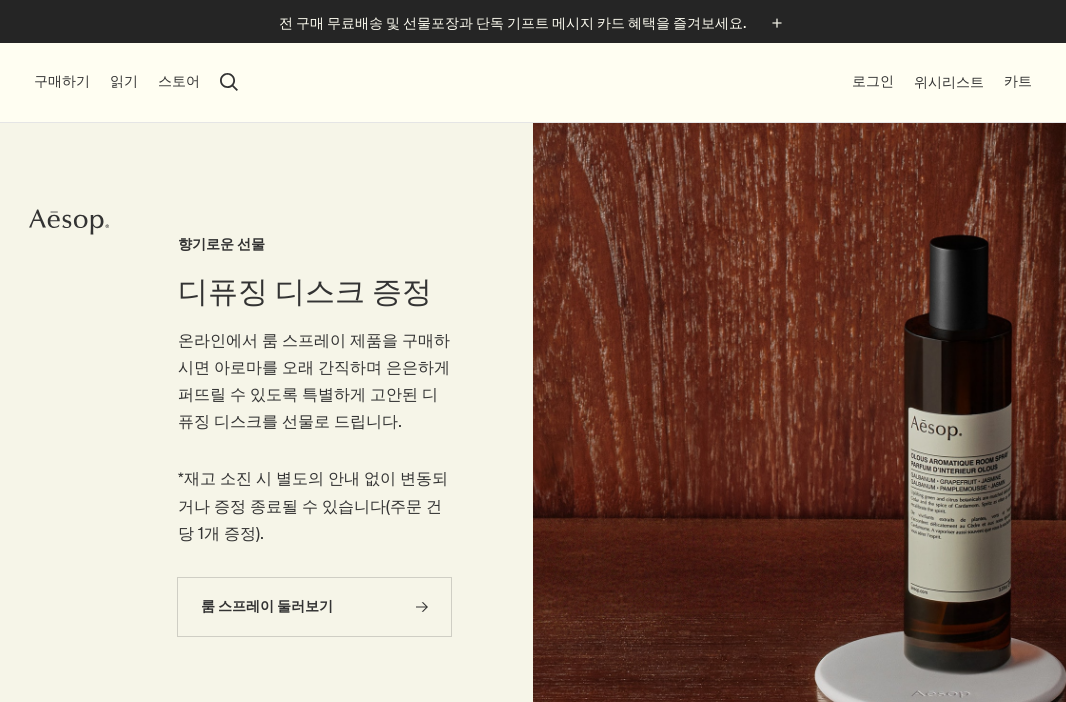 scroll, scrollTop: 0, scrollLeft: 0, axis: both 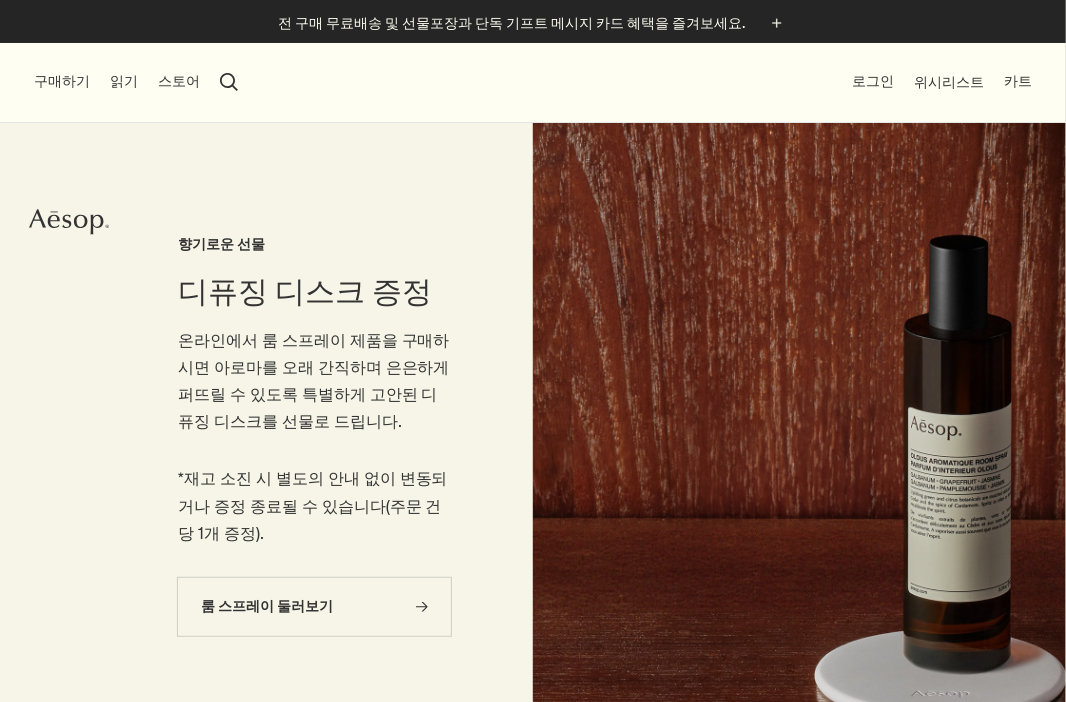 click on "구매하기" at bounding box center (62, 82) 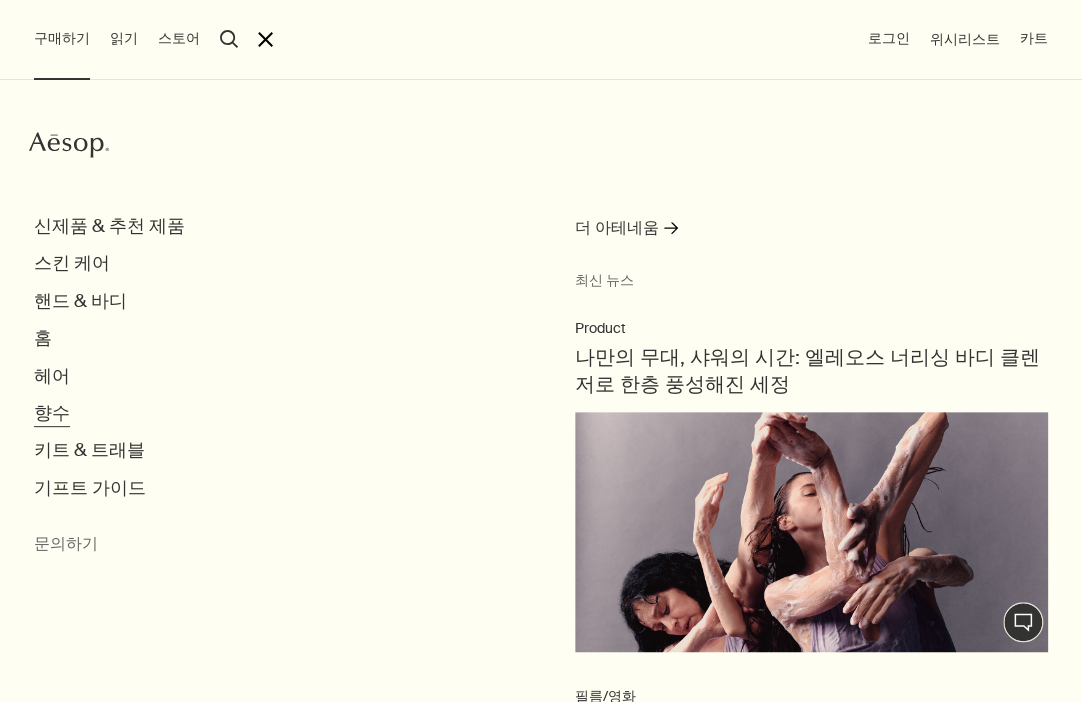 click on "향수" at bounding box center (52, 413) 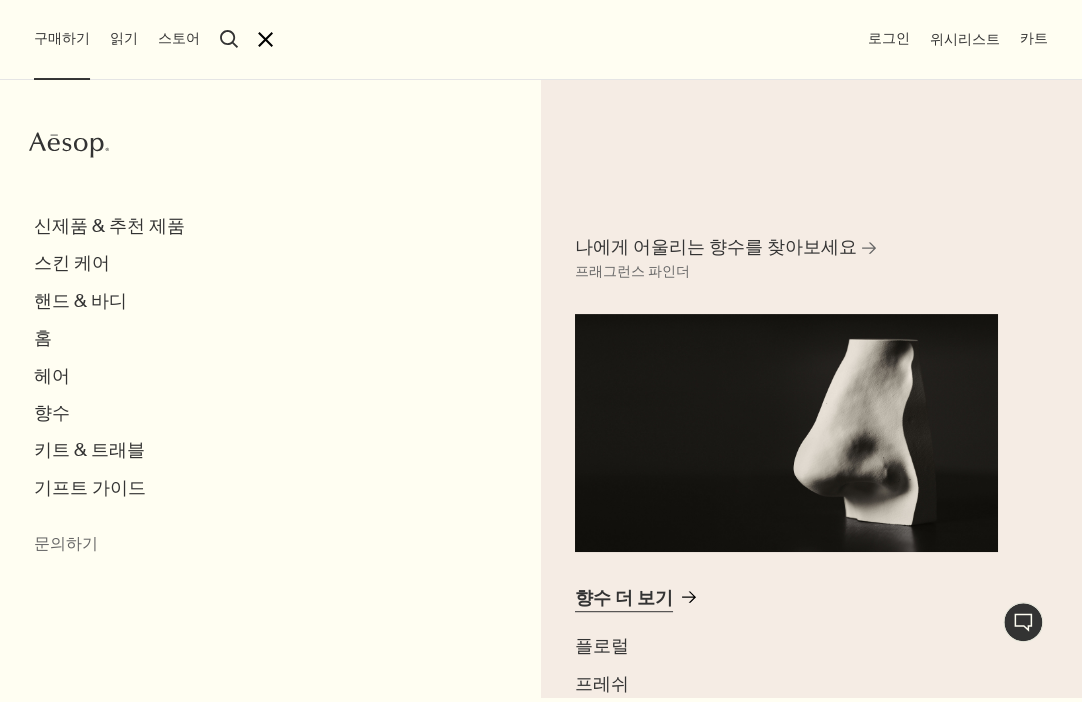 click on "향수 더 보기" at bounding box center [624, 598] 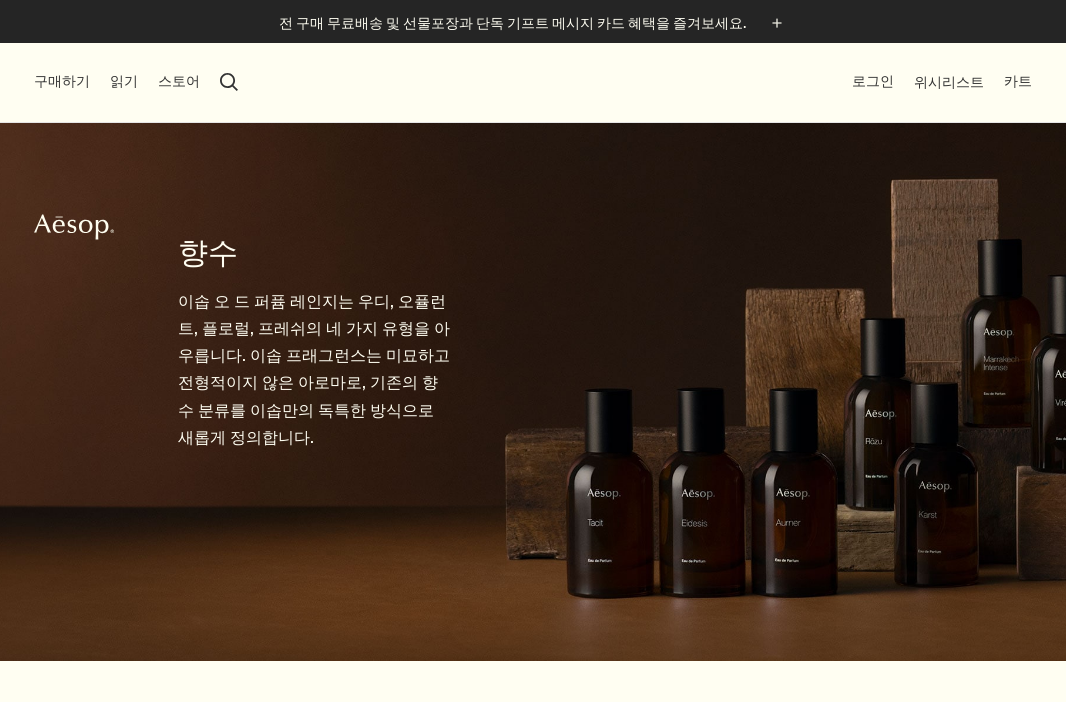scroll, scrollTop: 0, scrollLeft: 0, axis: both 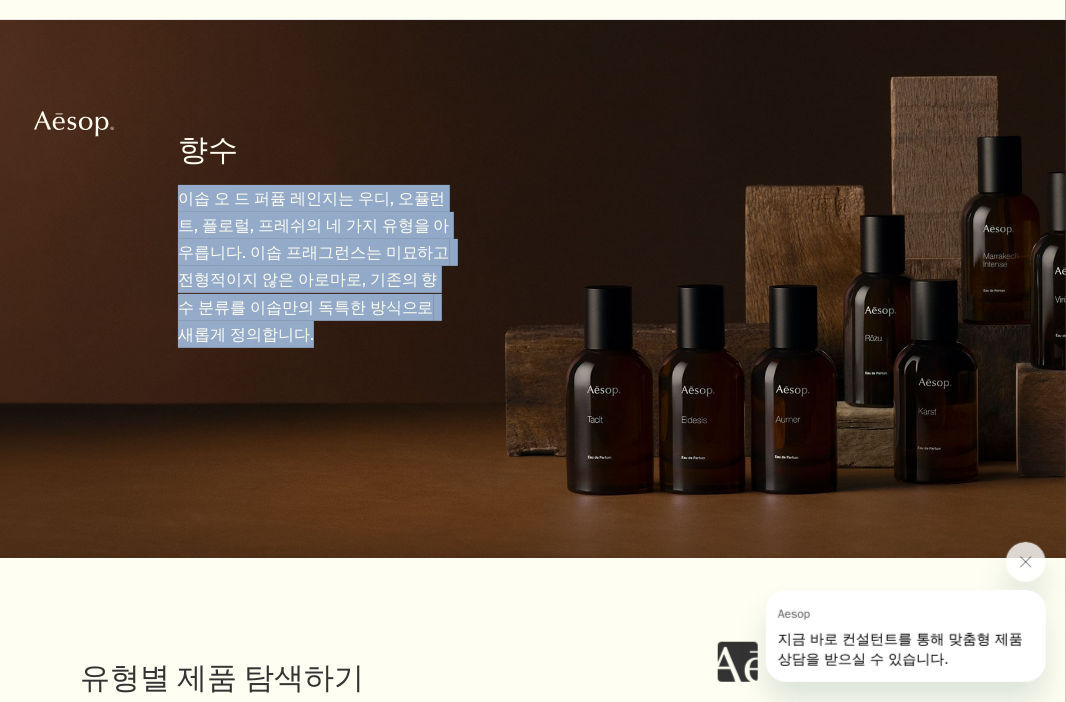 drag, startPoint x: 179, startPoint y: 194, endPoint x: 422, endPoint y: 341, distance: 284.0035 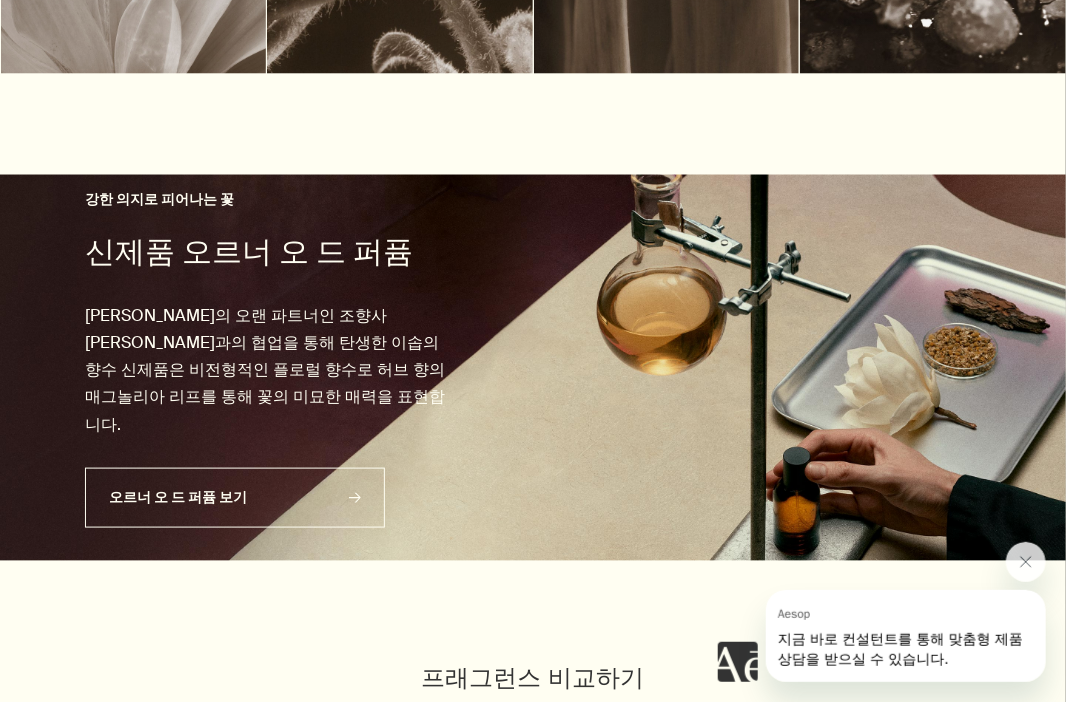 scroll, scrollTop: 1030, scrollLeft: 0, axis: vertical 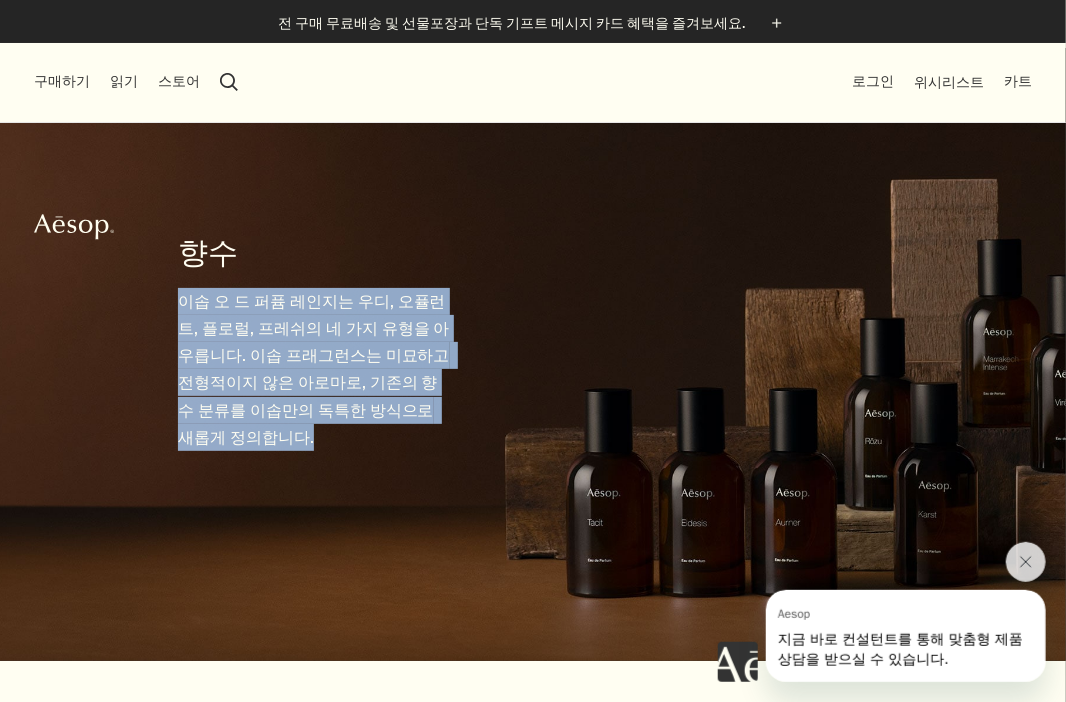click on "이솝 오 드 퍼퓸 레인지는 우디, 오퓰런트, 플로럴, 프레쉬의 네 가지 유형을 아우릅니다. 이솝 프래그런스는 미묘하고 전형적이지 않은 아로마로, 기존의 향수 분류를 이솝만의 독특한 방식으로 새롭게 정의합니다." at bounding box center (315, 369) 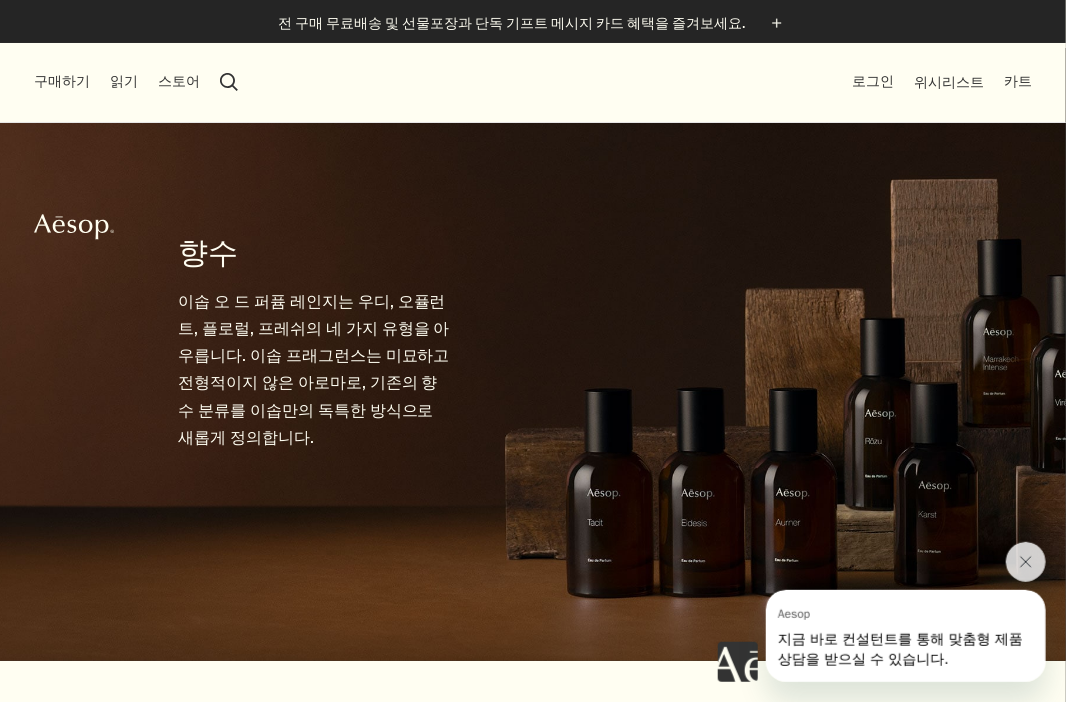 click on "향수 이솝 오 드 퍼퓸 레인지는 우디, 오퓰런트, 플로럴, 프레쉬의 네 가지 유형을 아우릅니다. 이솝 프래그런스는 미묘하고 전형적이지 않은 아로마로, 기존의 향수 분류를 이솝만의 독특한 방식으로 새롭게 정의합니다." at bounding box center [315, 392] 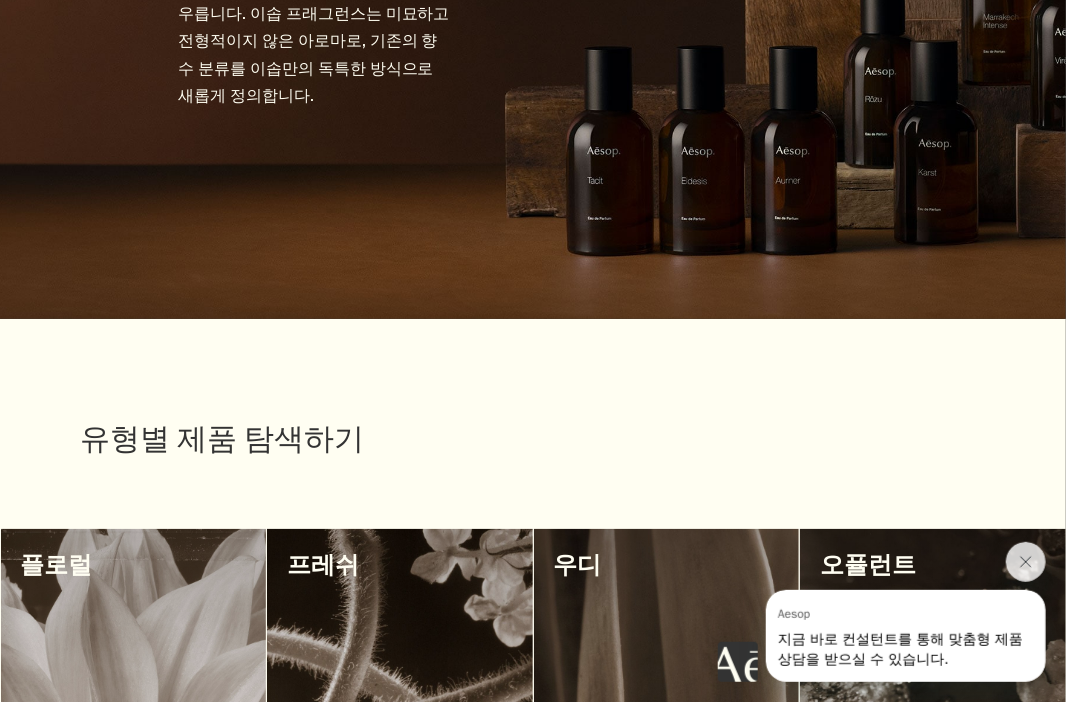 scroll, scrollTop: 648, scrollLeft: 0, axis: vertical 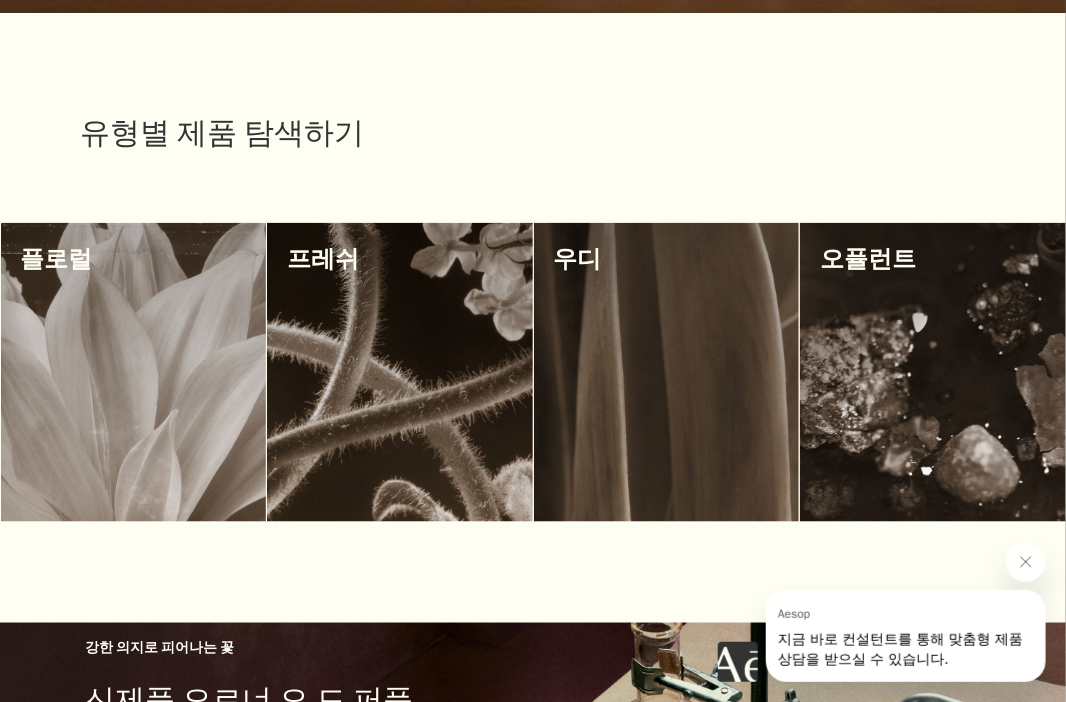 click at bounding box center (134, 372) 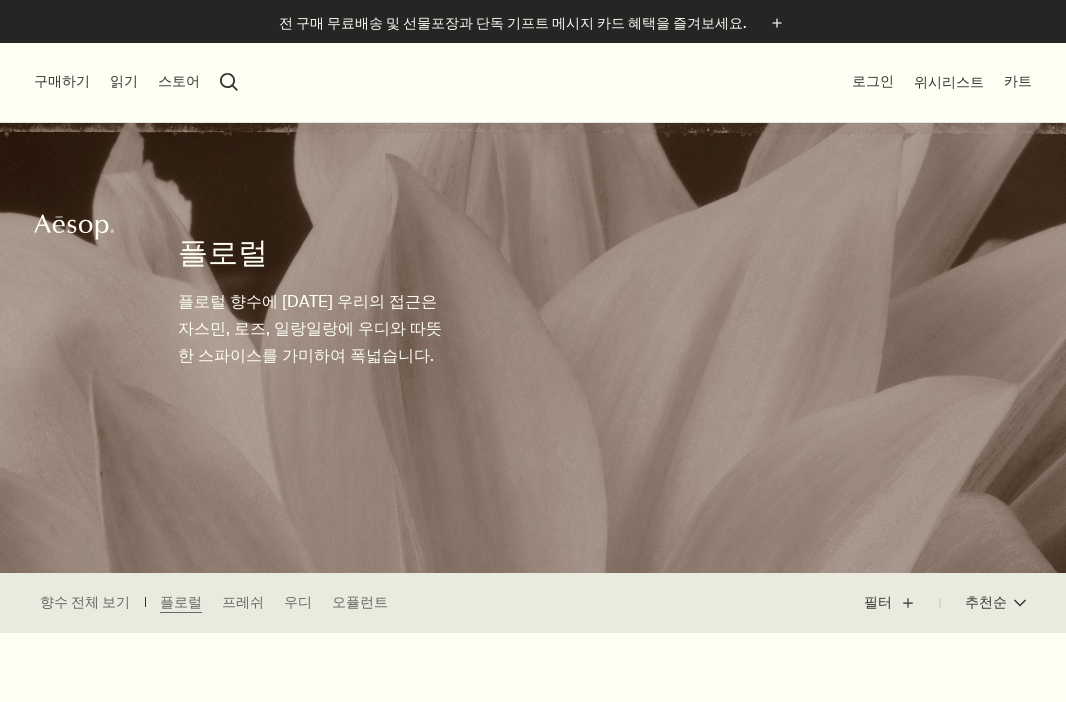 scroll, scrollTop: 0, scrollLeft: 0, axis: both 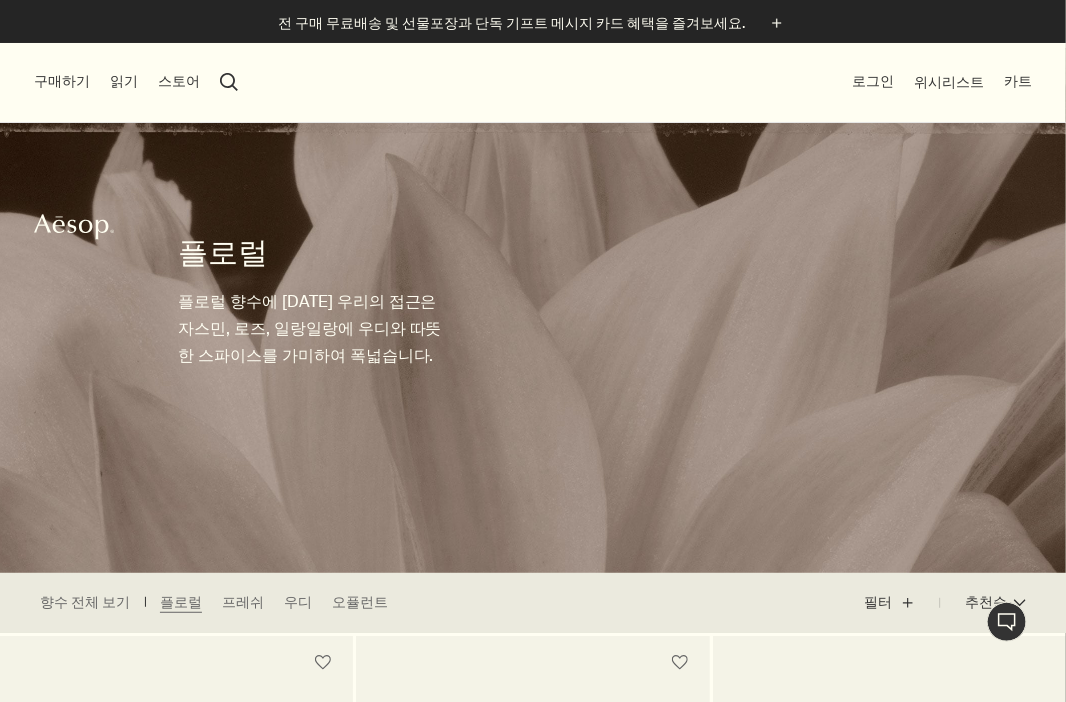 drag, startPoint x: 48, startPoint y: 81, endPoint x: 65, endPoint y: 117, distance: 39.812057 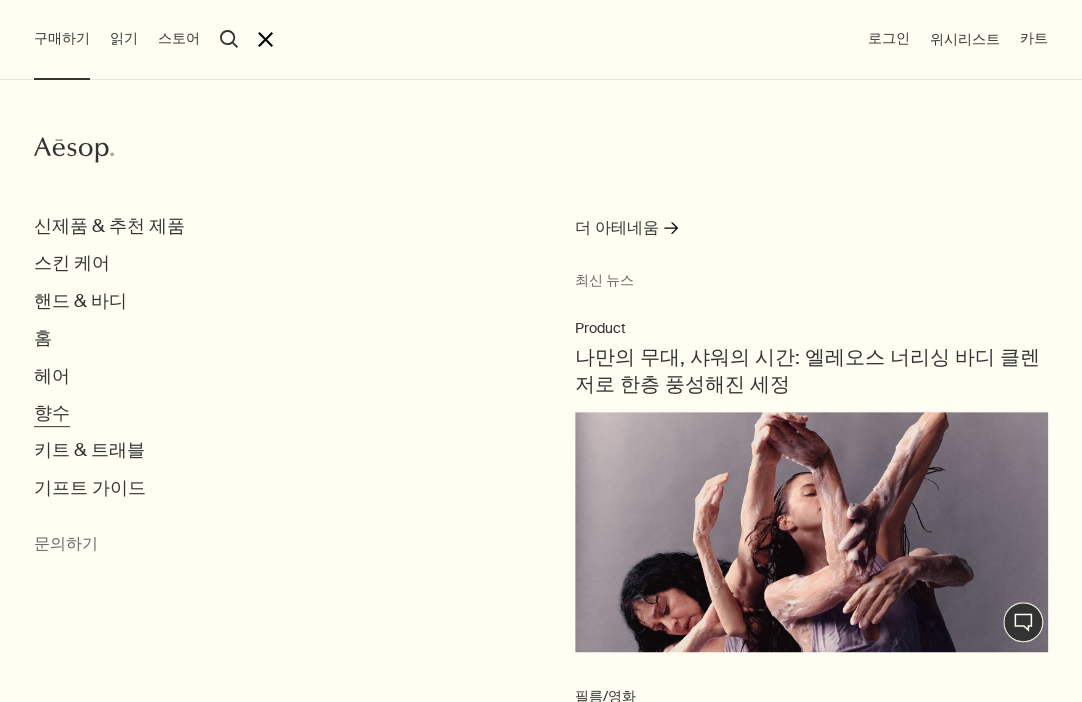 click on "향수" at bounding box center [52, 413] 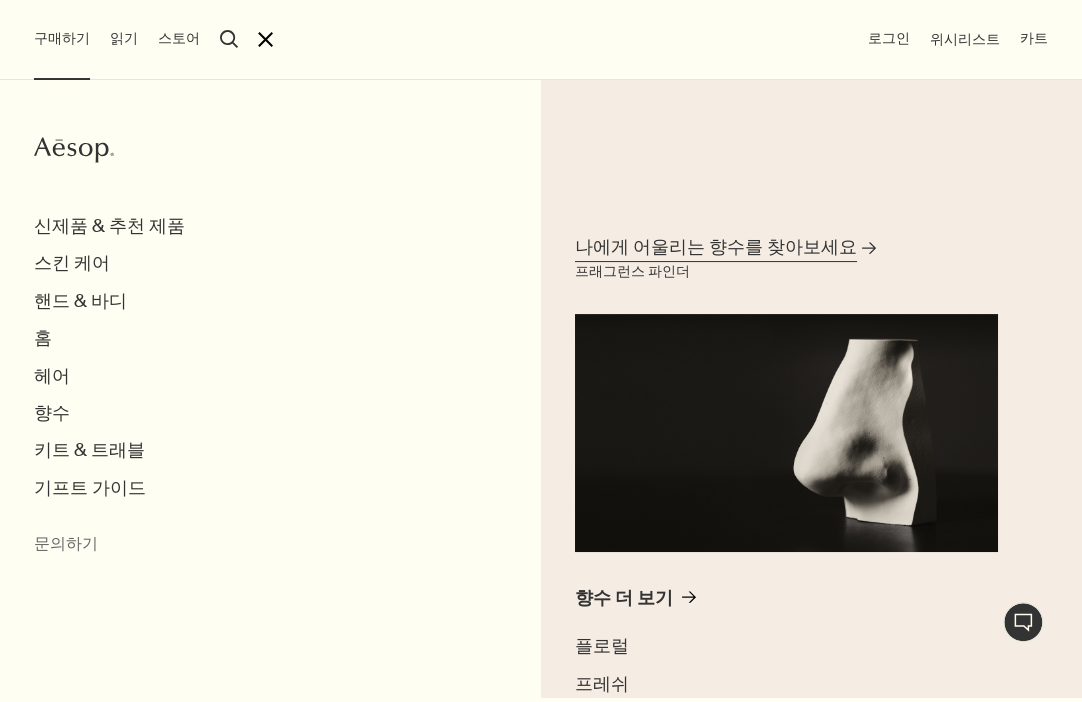 click on "나에게 어울리는 향수를 찾아보세요" at bounding box center [716, 247] 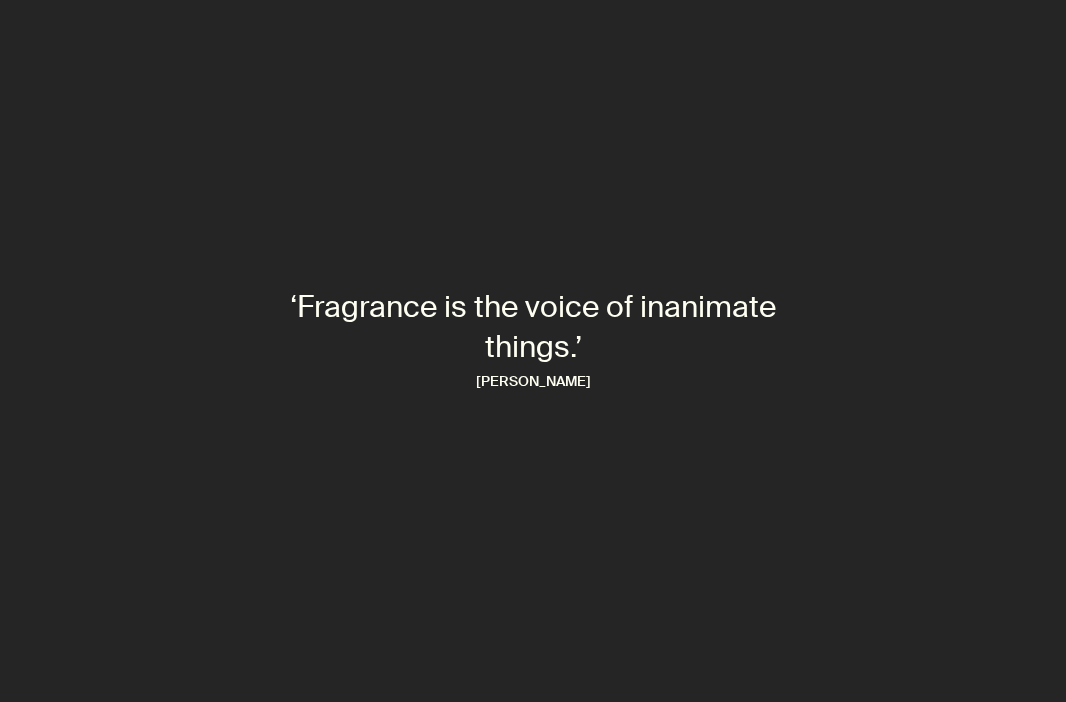 scroll, scrollTop: 0, scrollLeft: 0, axis: both 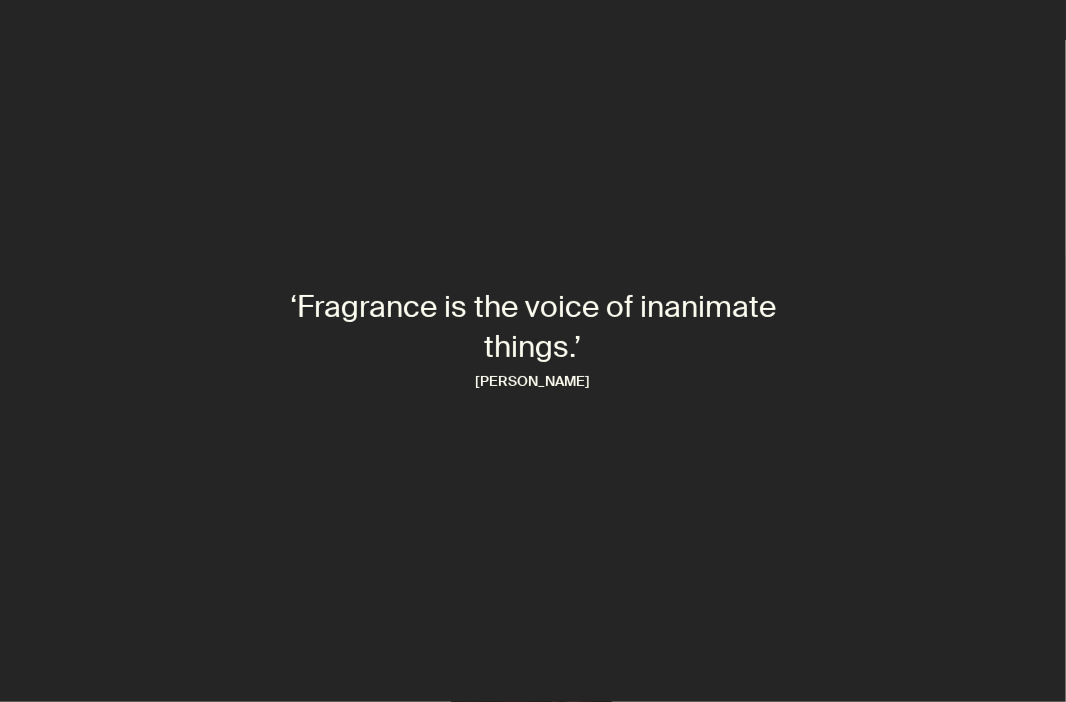 click on "[PERSON_NAME]" at bounding box center (533, 381) 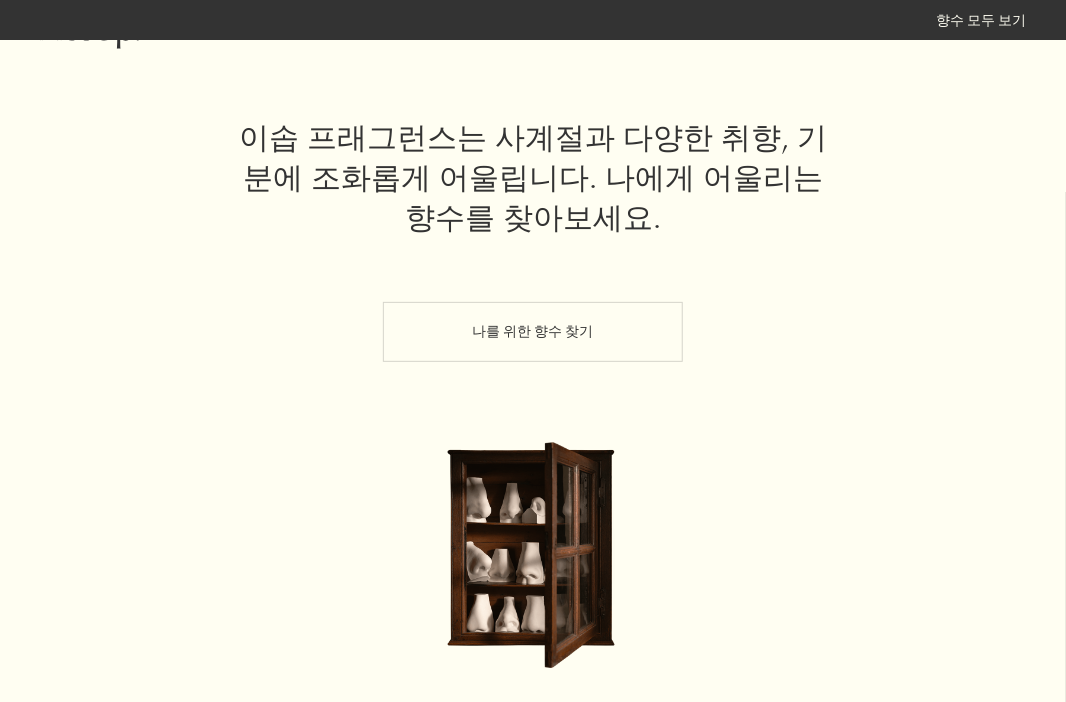 scroll, scrollTop: 0, scrollLeft: 0, axis: both 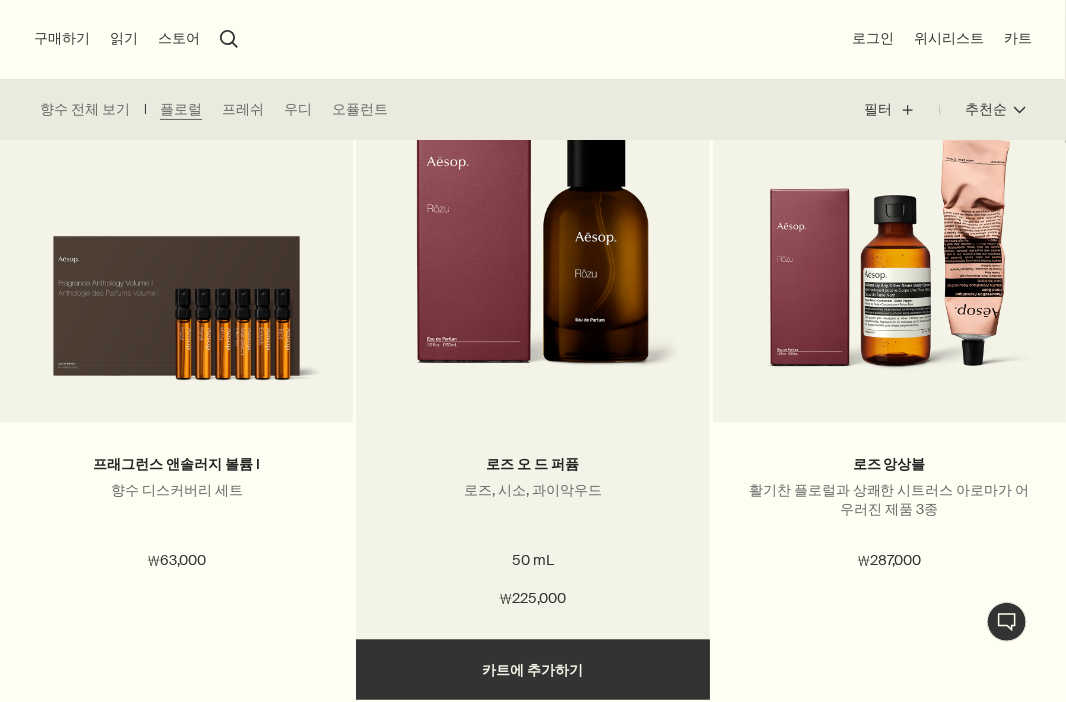 click at bounding box center (532, 250) 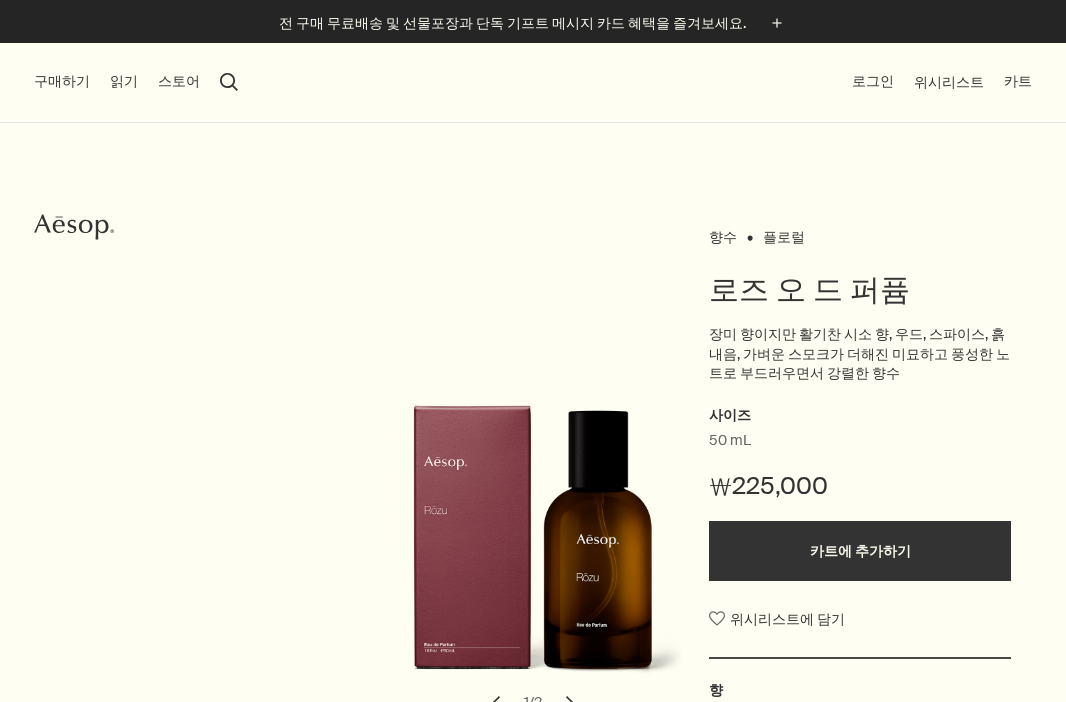 scroll, scrollTop: 0, scrollLeft: 0, axis: both 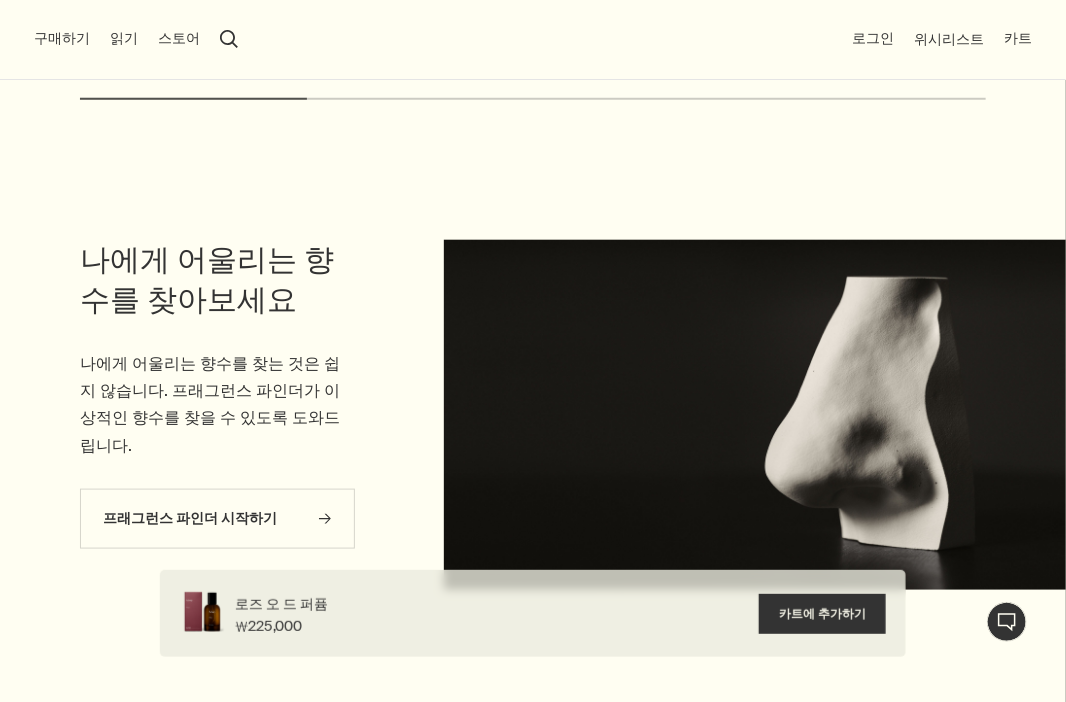drag, startPoint x: 1070, startPoint y: 57, endPoint x: 1123, endPoint y: 356, distance: 303.66098 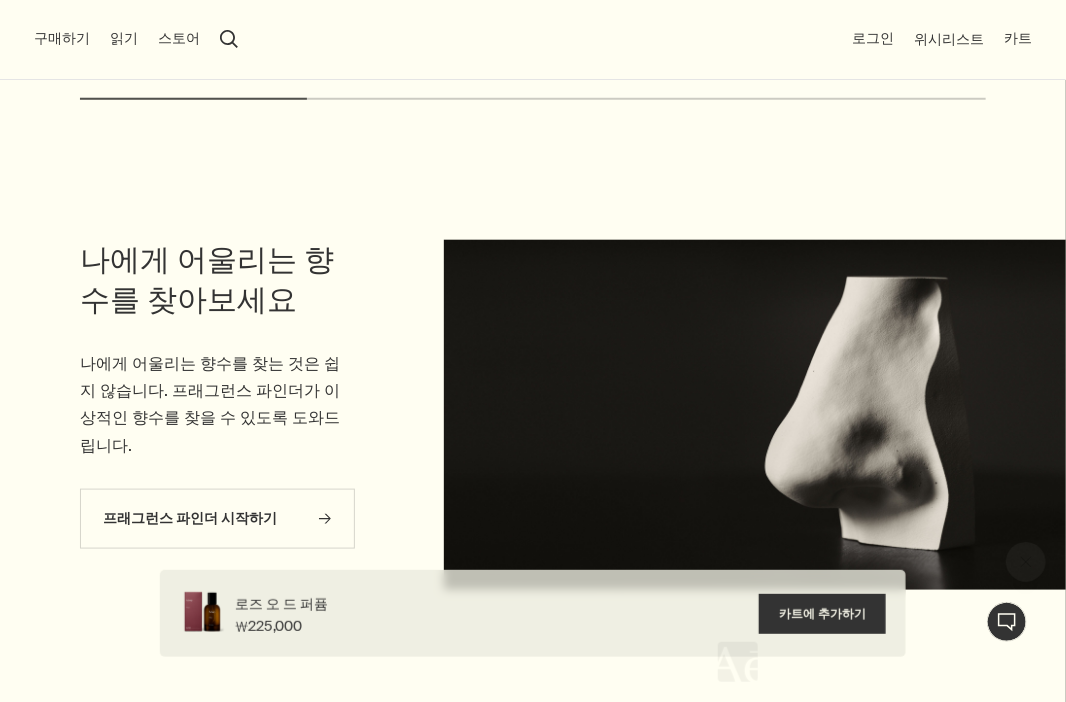 scroll, scrollTop: 0, scrollLeft: 0, axis: both 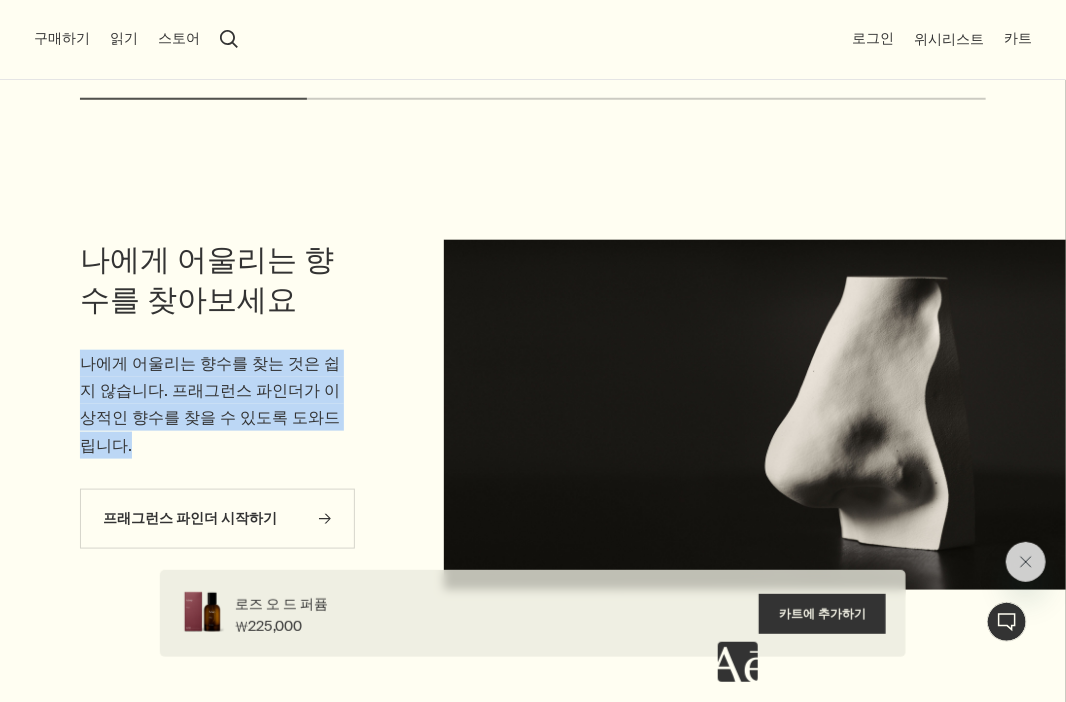 drag, startPoint x: 83, startPoint y: 356, endPoint x: 351, endPoint y: 418, distance: 275.07816 